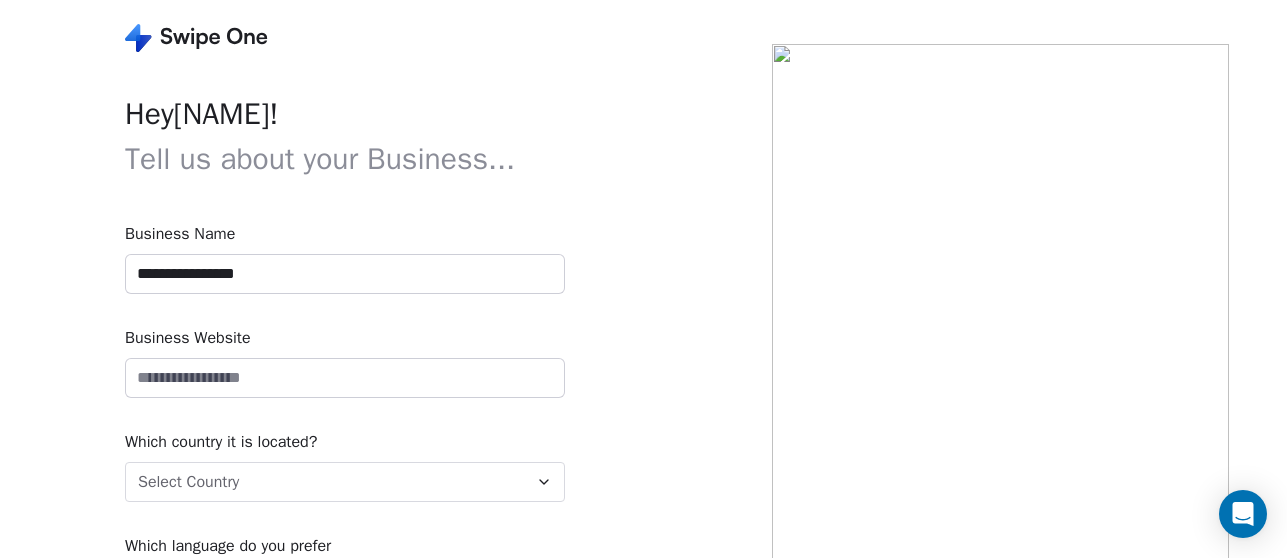 scroll, scrollTop: 0, scrollLeft: 0, axis: both 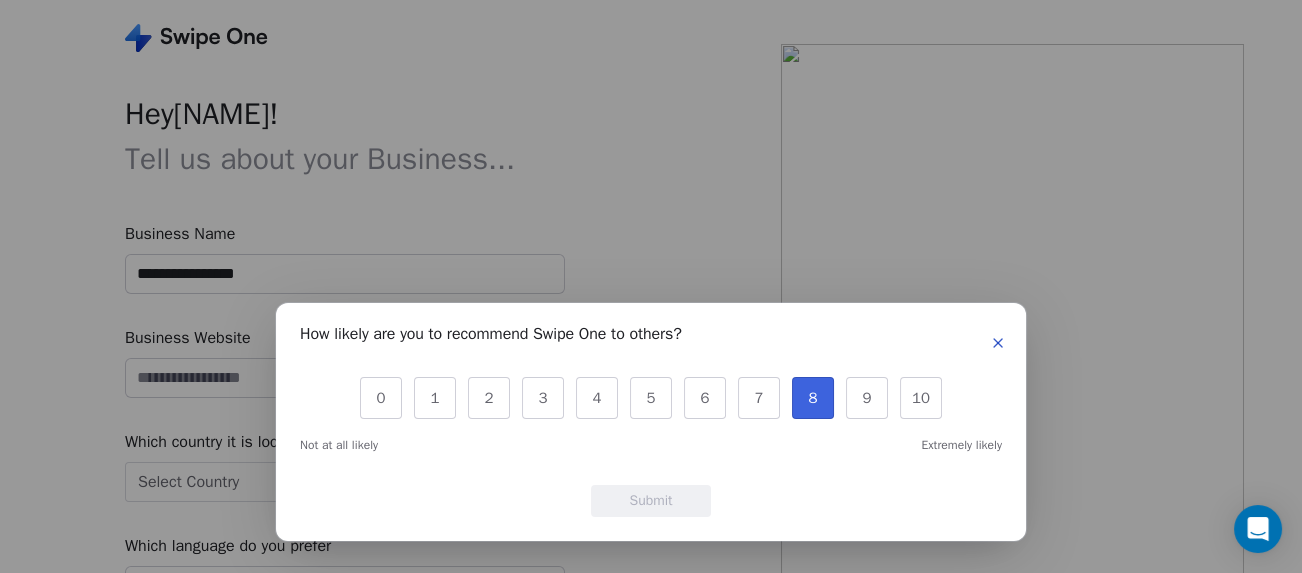 click on "8" at bounding box center [813, 398] 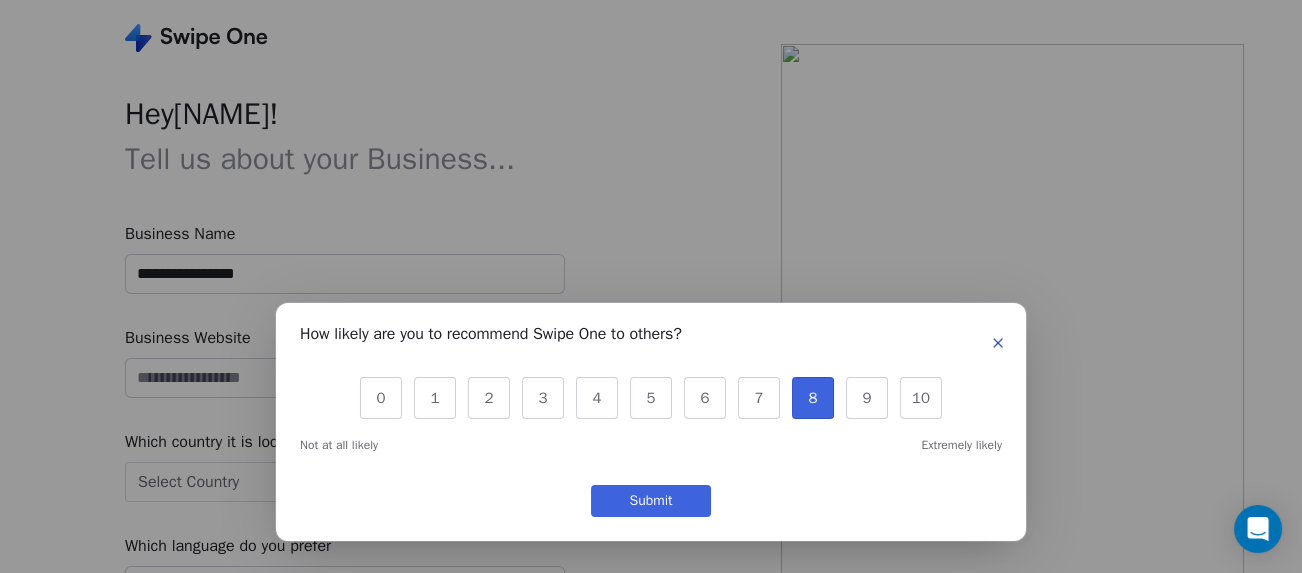 click on "Submit" at bounding box center [651, 501] 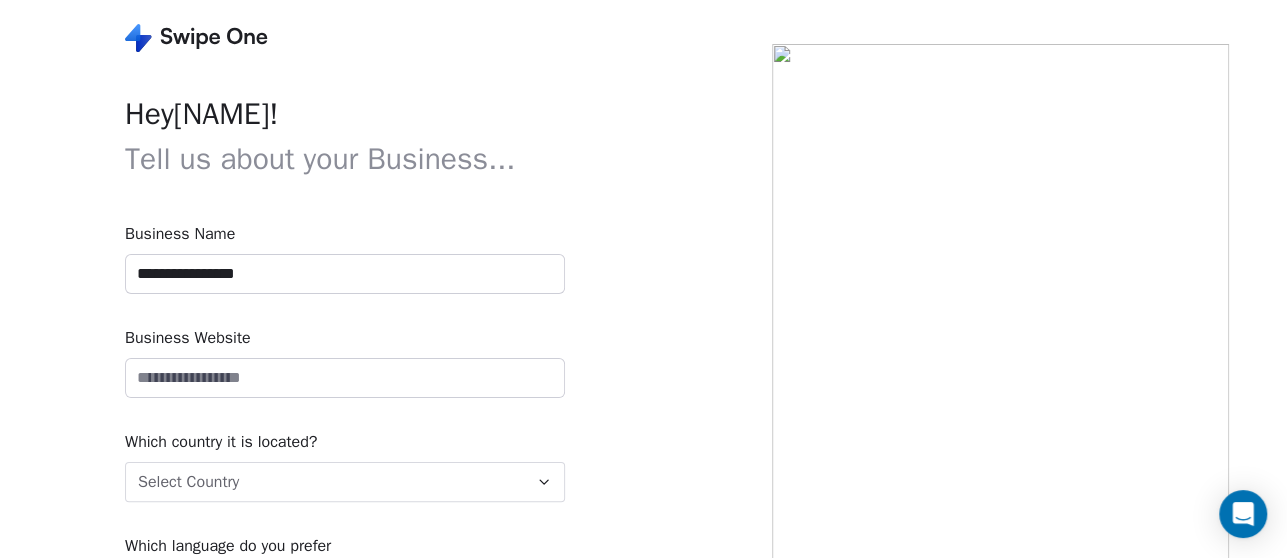 click on "**********" at bounding box center [345, 274] 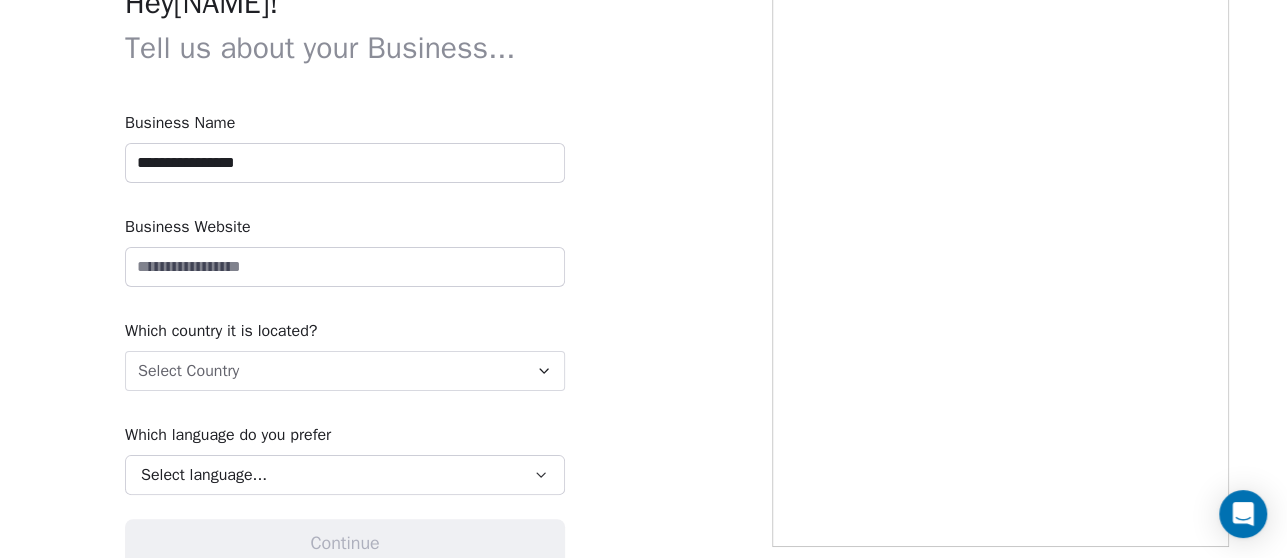 scroll, scrollTop: 143, scrollLeft: 0, axis: vertical 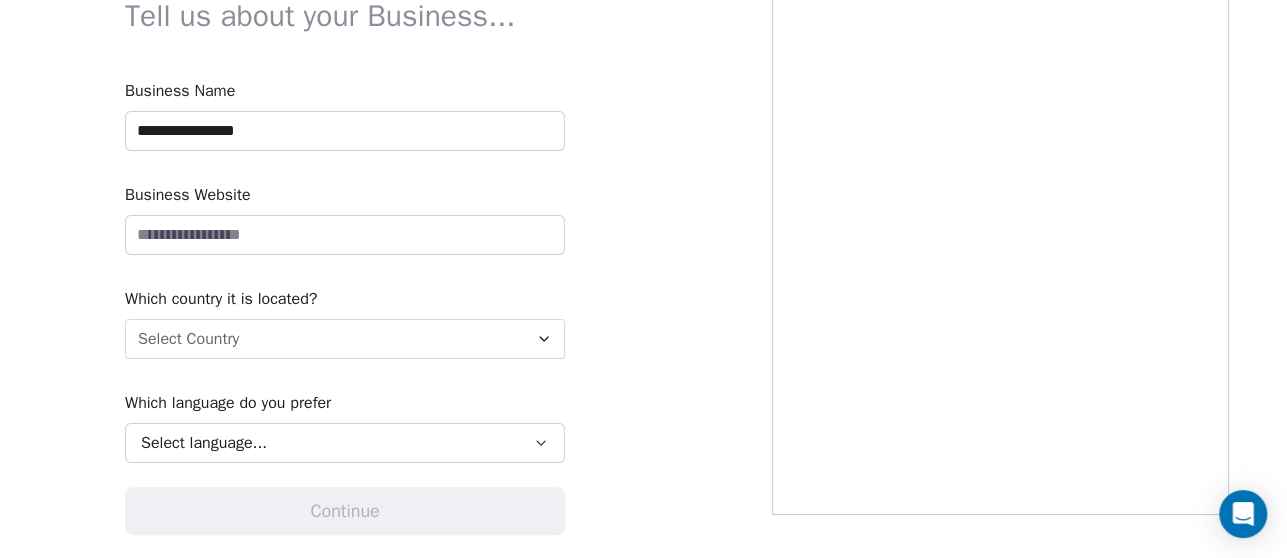 drag, startPoint x: 258, startPoint y: 133, endPoint x: 63, endPoint y: 112, distance: 196.1275 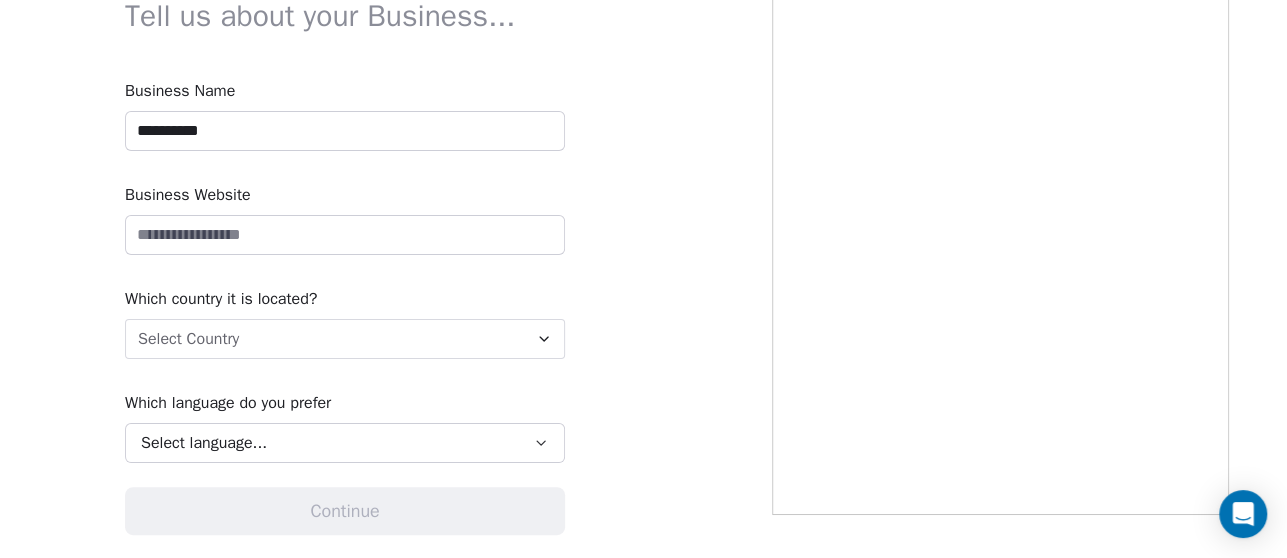 type on "**********" 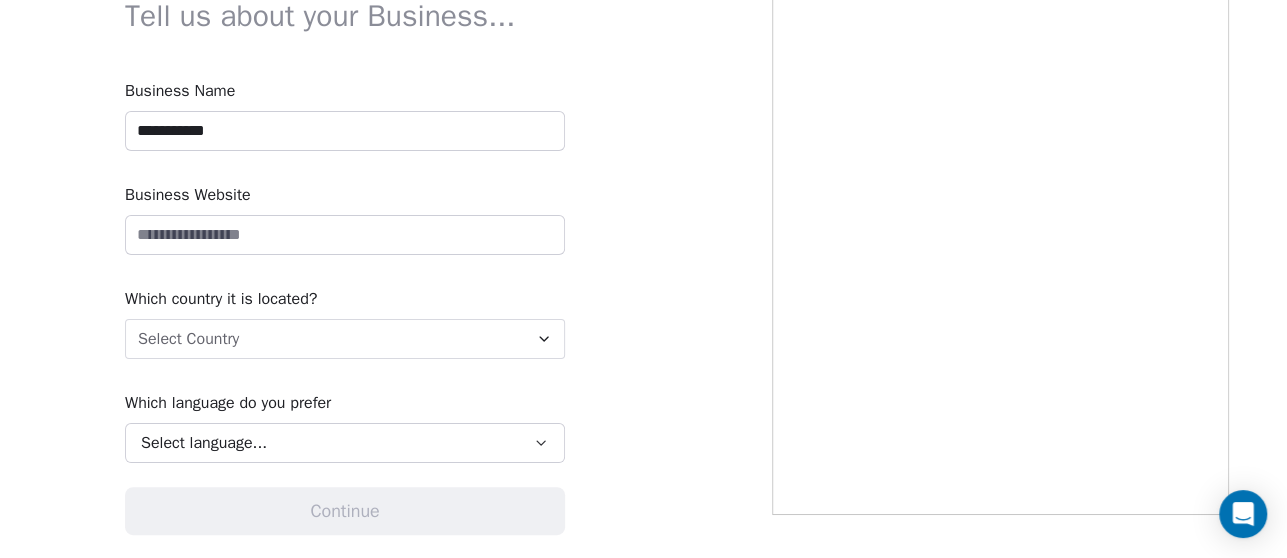 drag, startPoint x: 275, startPoint y: 143, endPoint x: 0, endPoint y: 116, distance: 276.32227 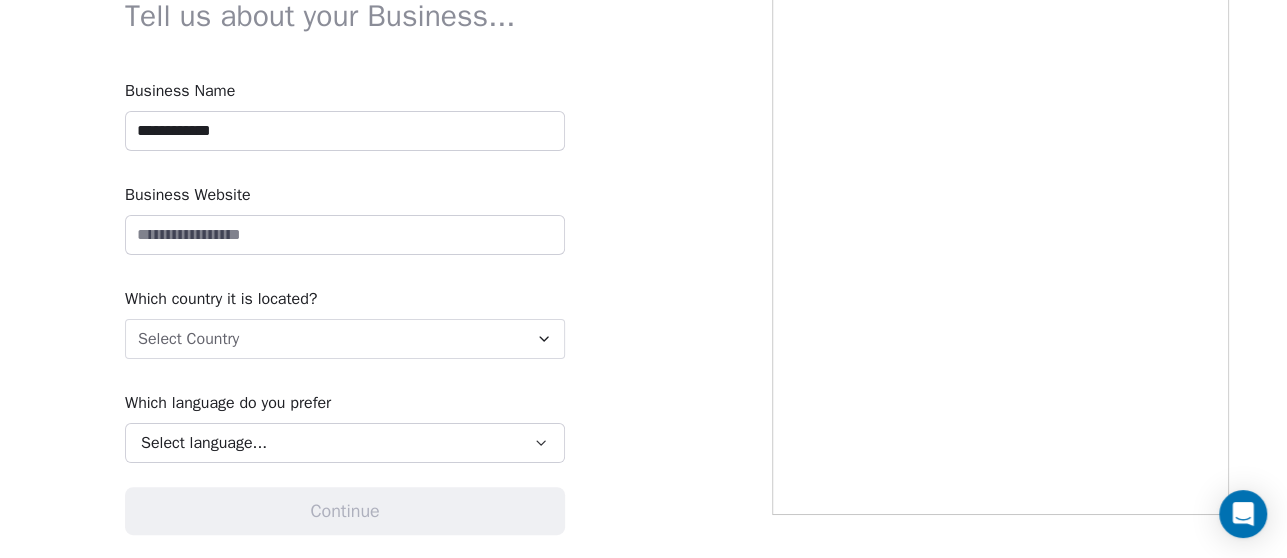 type on "**********" 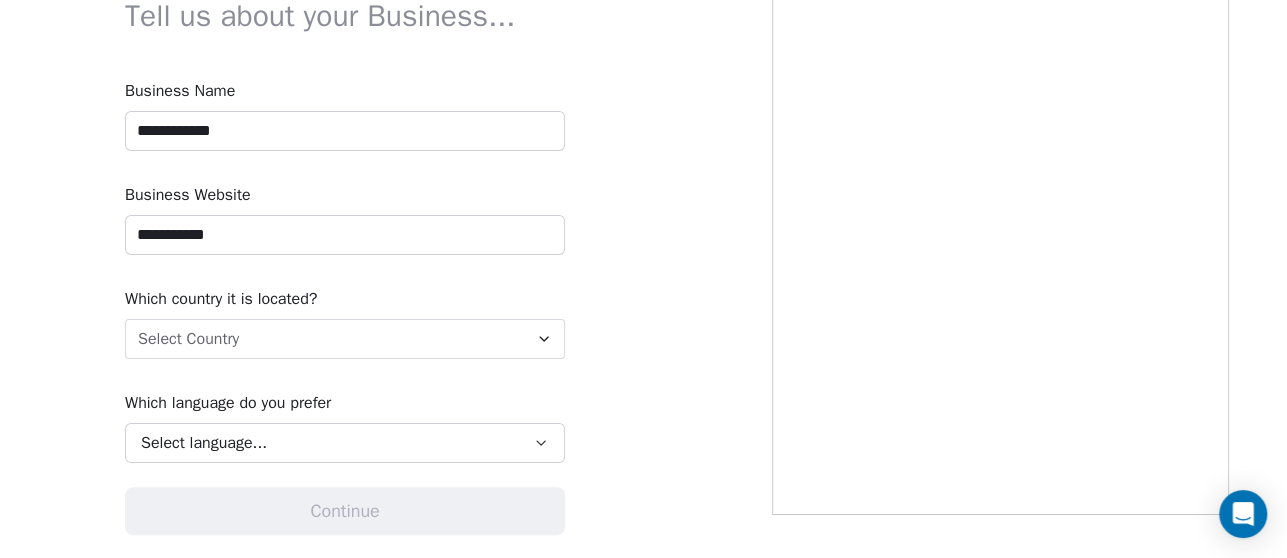 type on "**********" 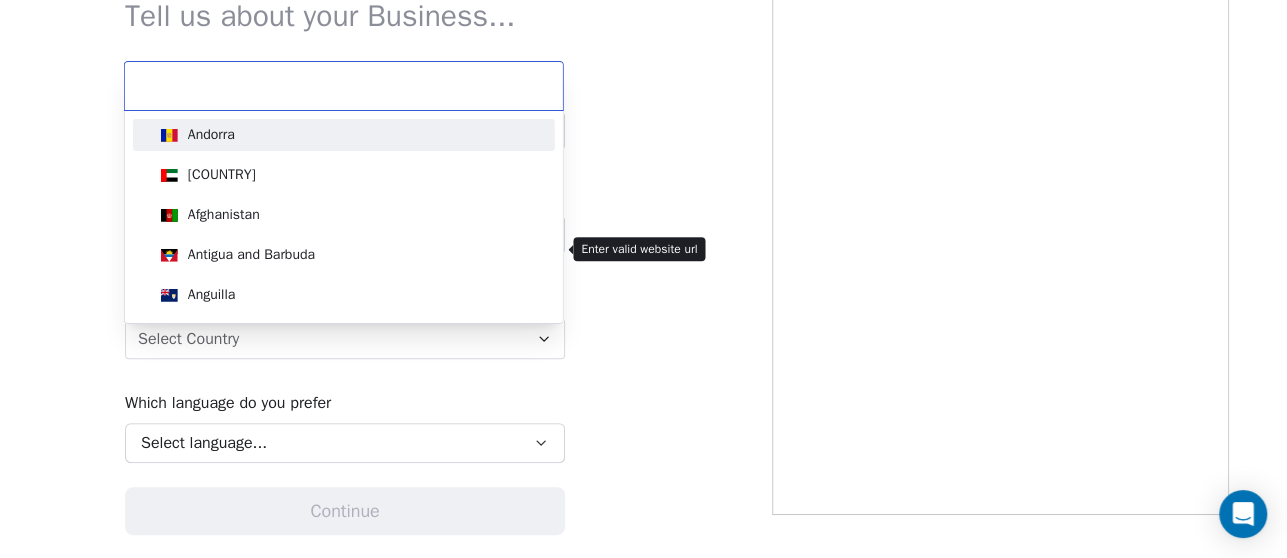 scroll, scrollTop: 128, scrollLeft: 0, axis: vertical 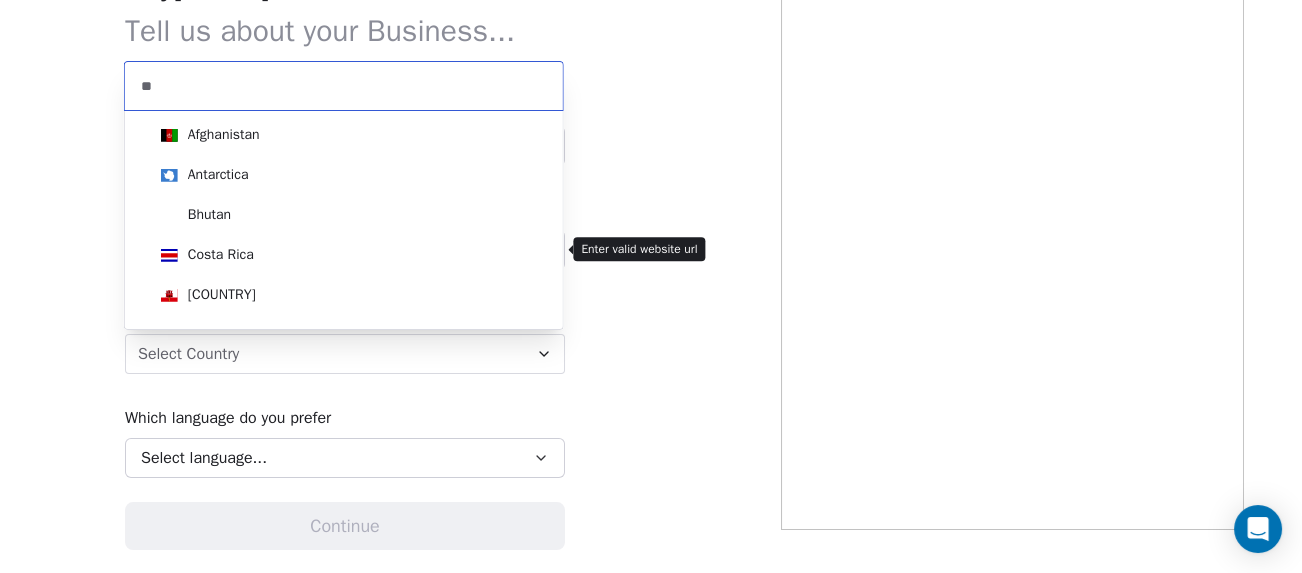 type on "*" 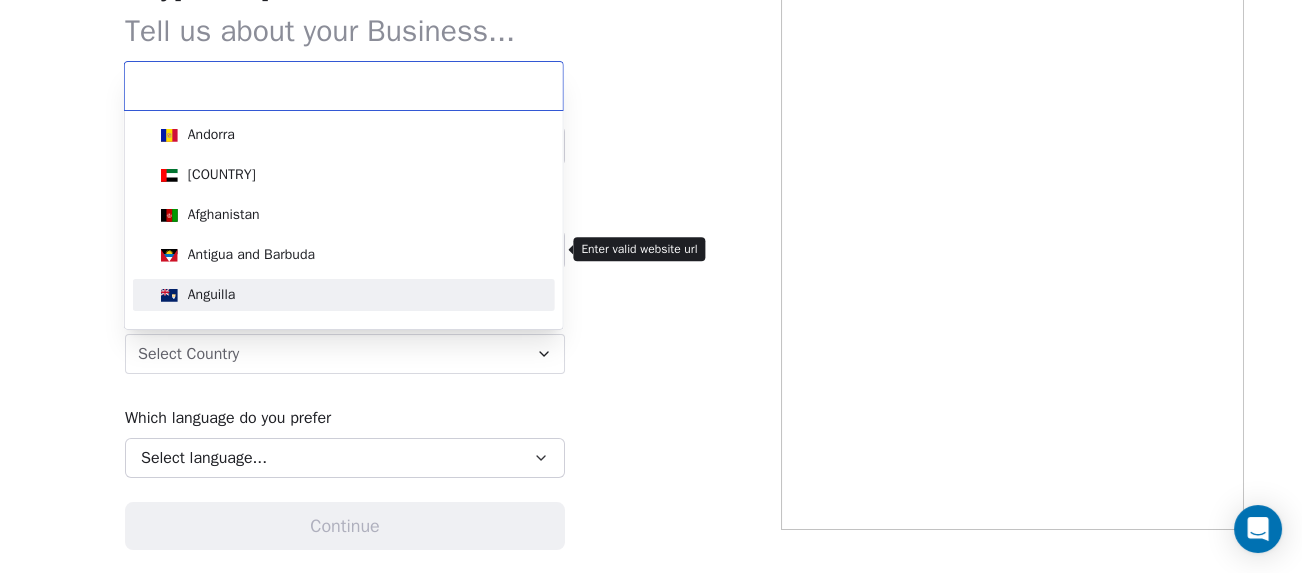 type on "*" 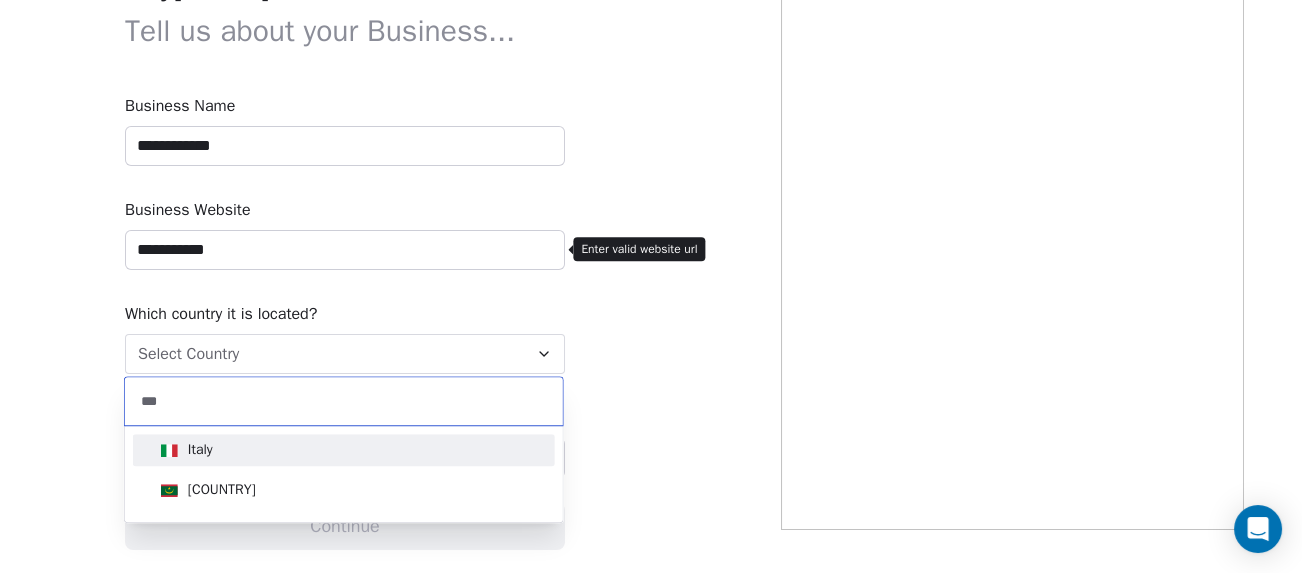 type on "***" 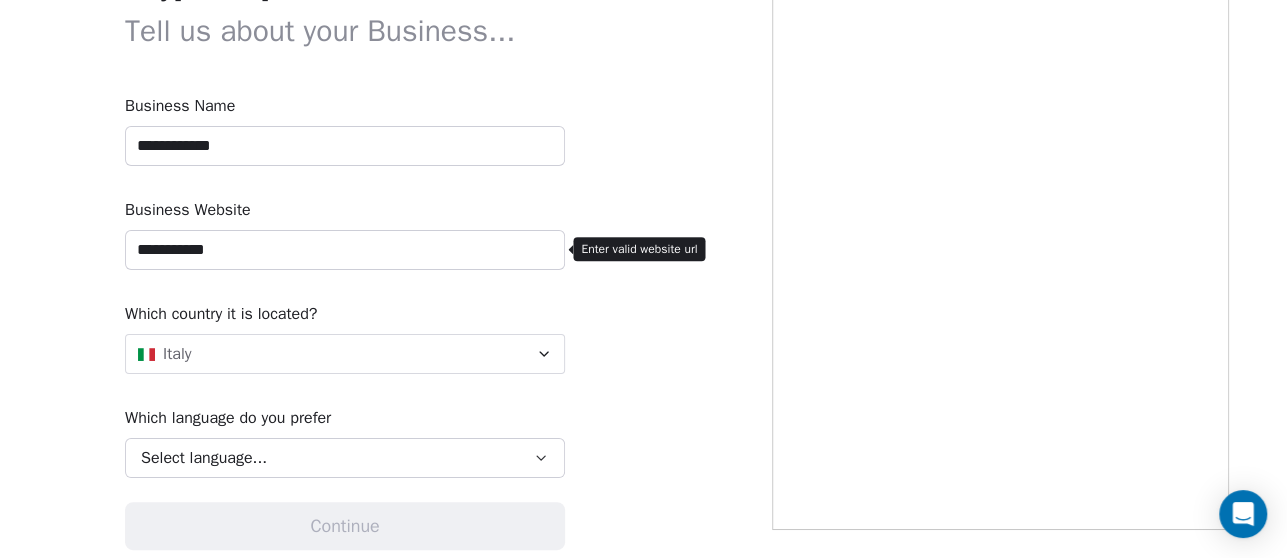 click on "Select language..." at bounding box center (331, 458) 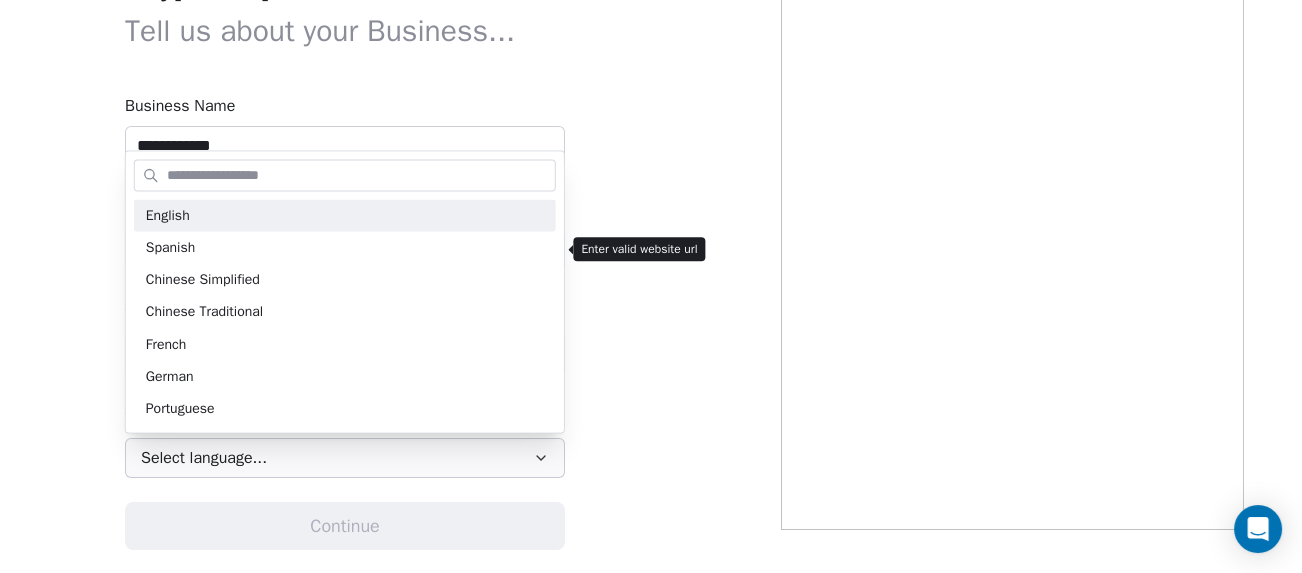 type on "*" 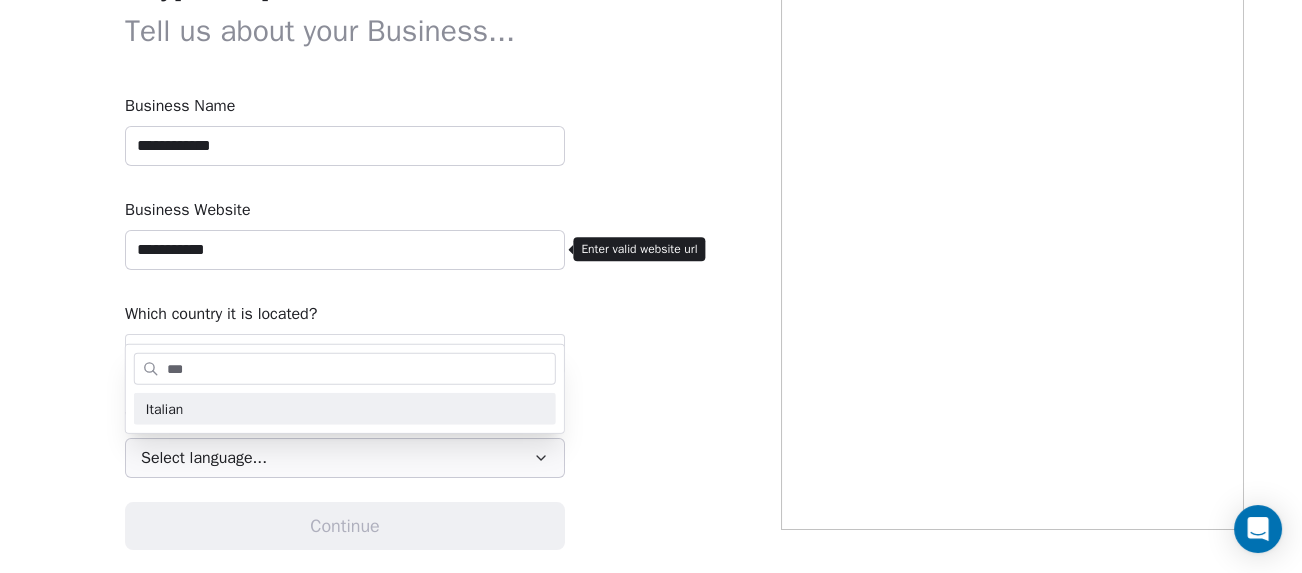 type on "***" 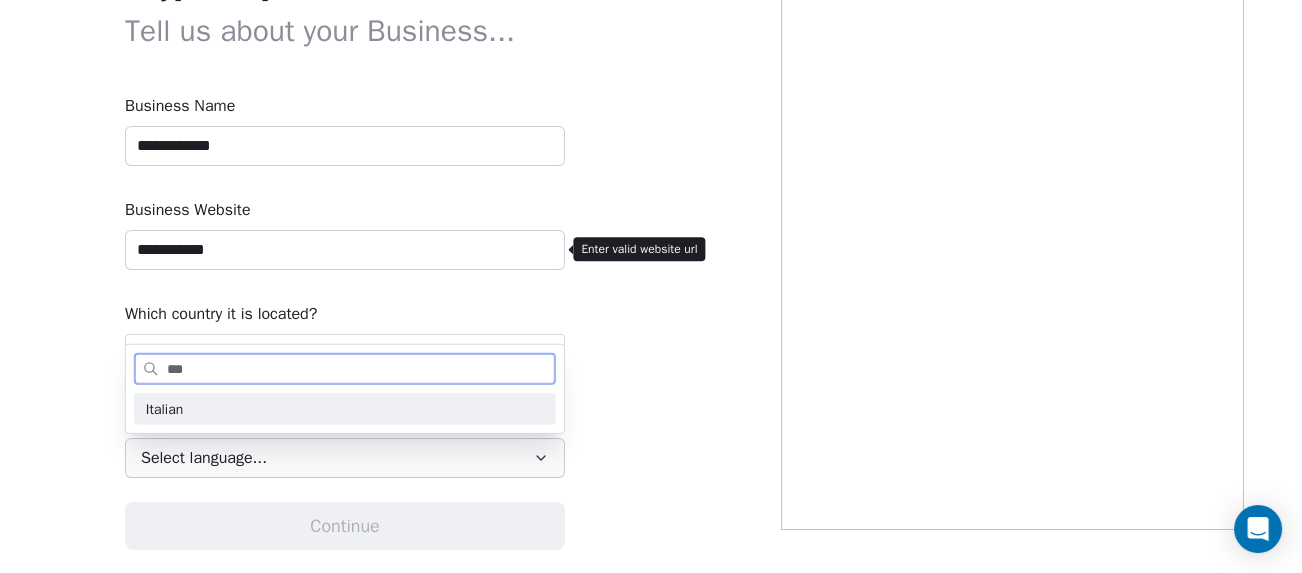 click on "Italian" at bounding box center (345, 408) 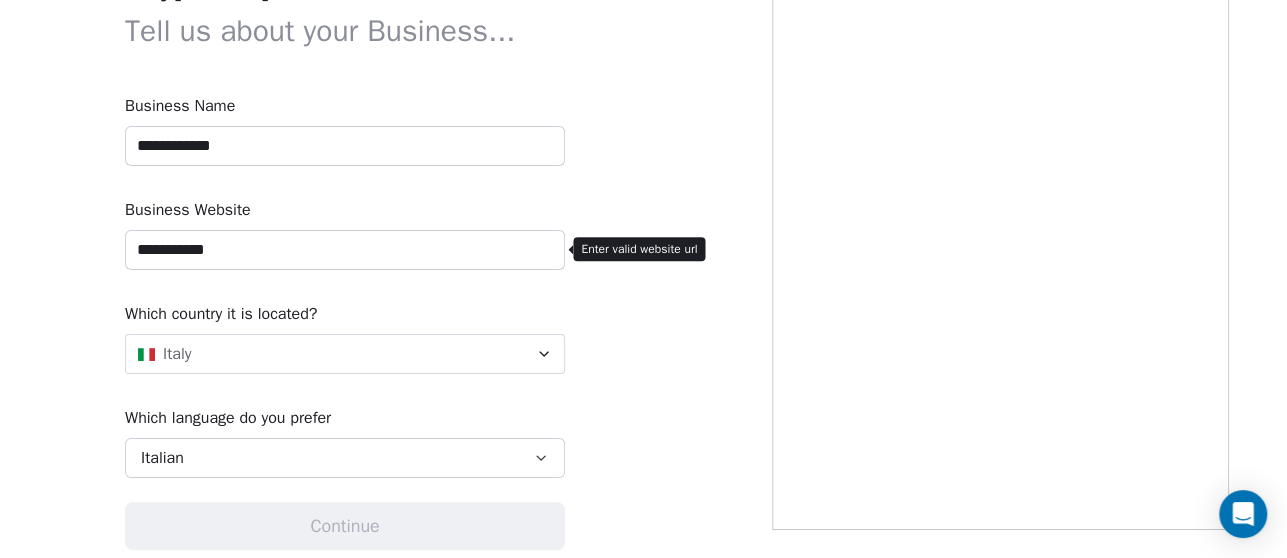 scroll, scrollTop: 143, scrollLeft: 0, axis: vertical 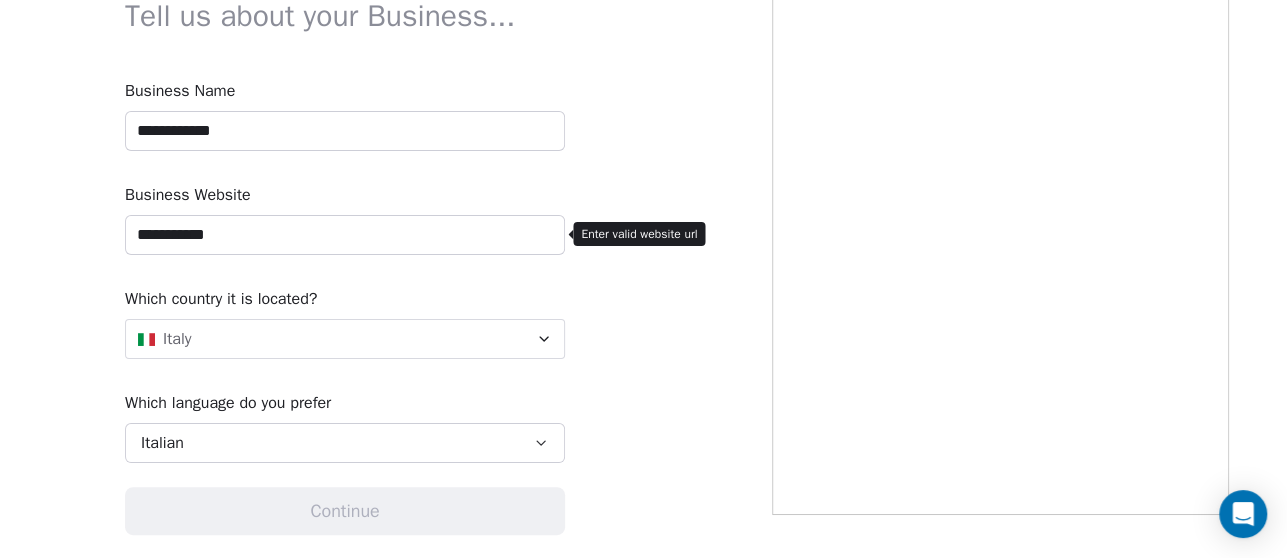 click on "**********" at bounding box center (345, 235) 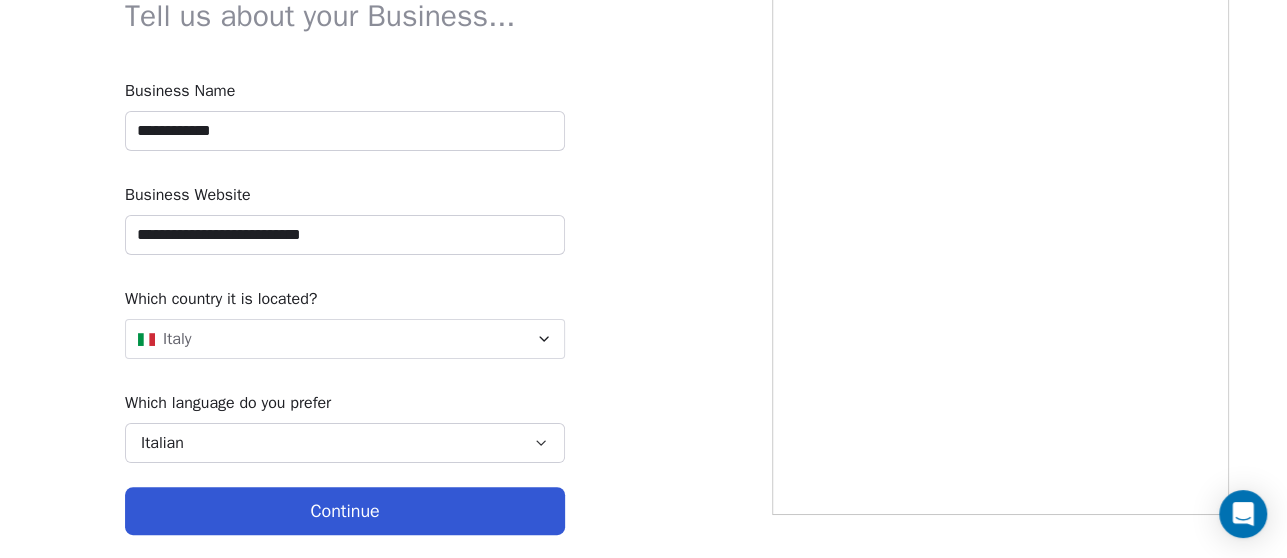 type on "**********" 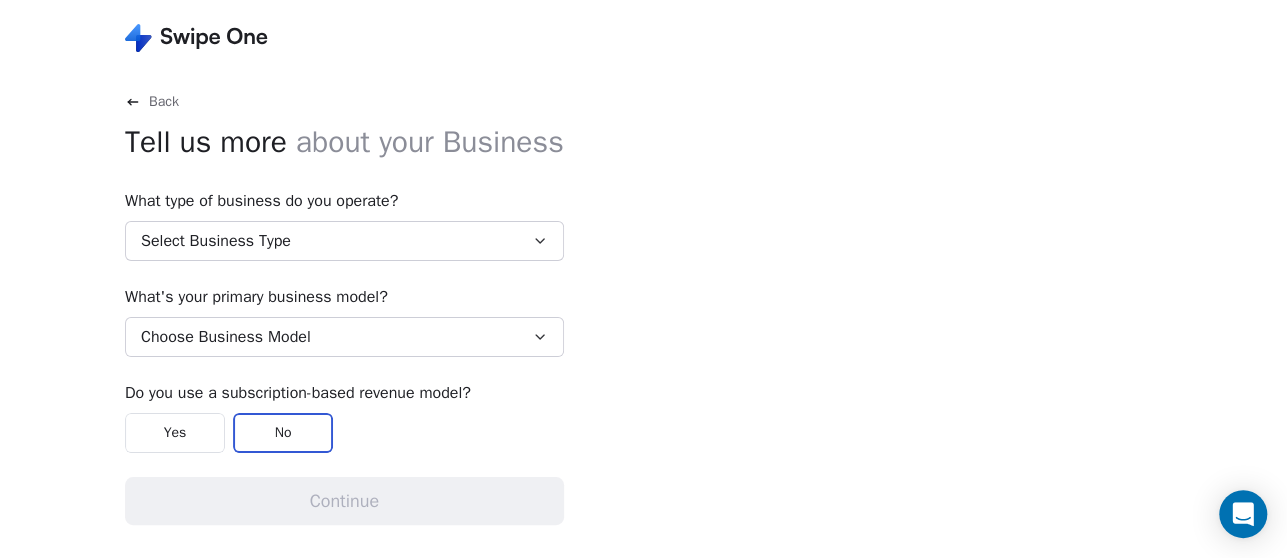 scroll, scrollTop: 0, scrollLeft: 0, axis: both 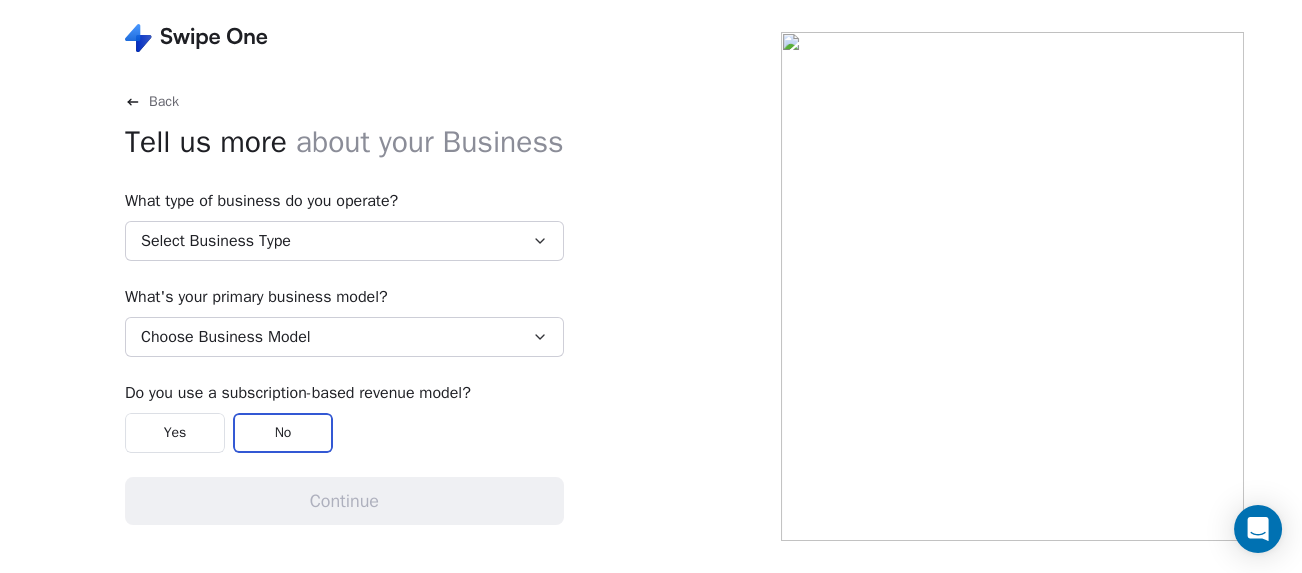 click on "No" at bounding box center (283, 433) 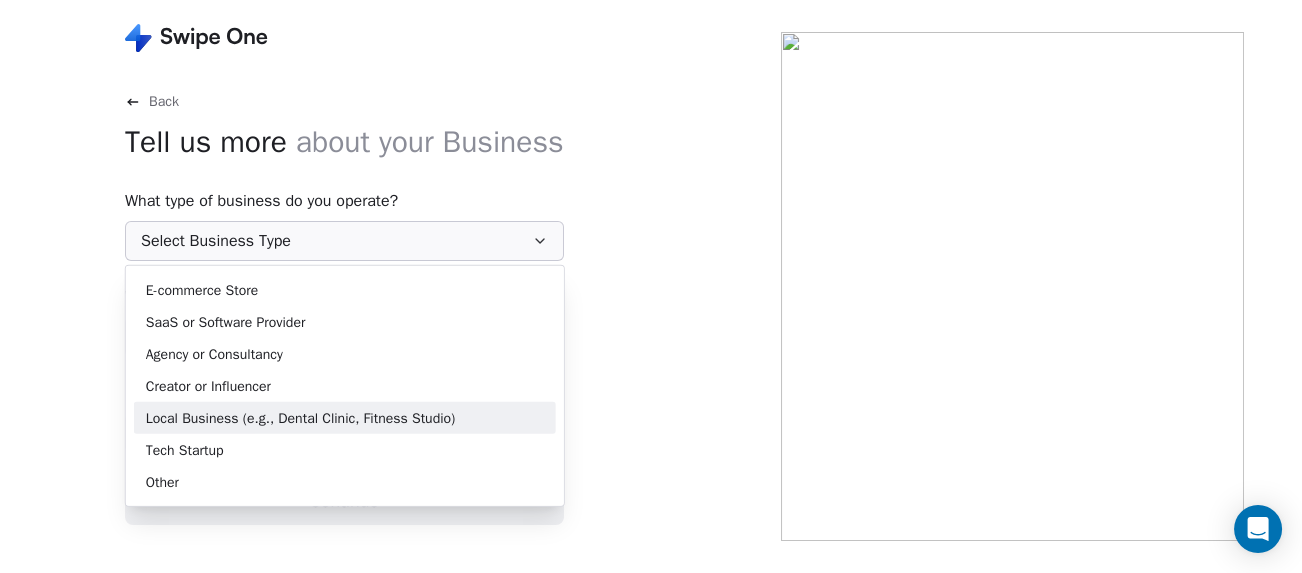 drag, startPoint x: 332, startPoint y: 420, endPoint x: 314, endPoint y: 419, distance: 18.027756 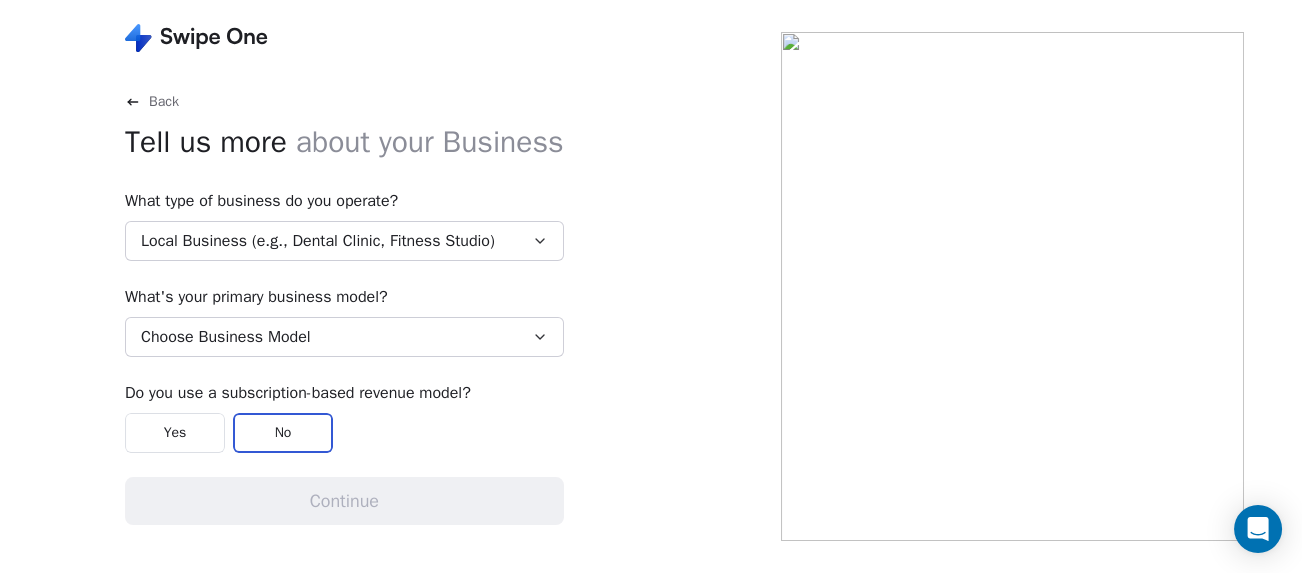 click on "Choose Business Model" at bounding box center (344, 337) 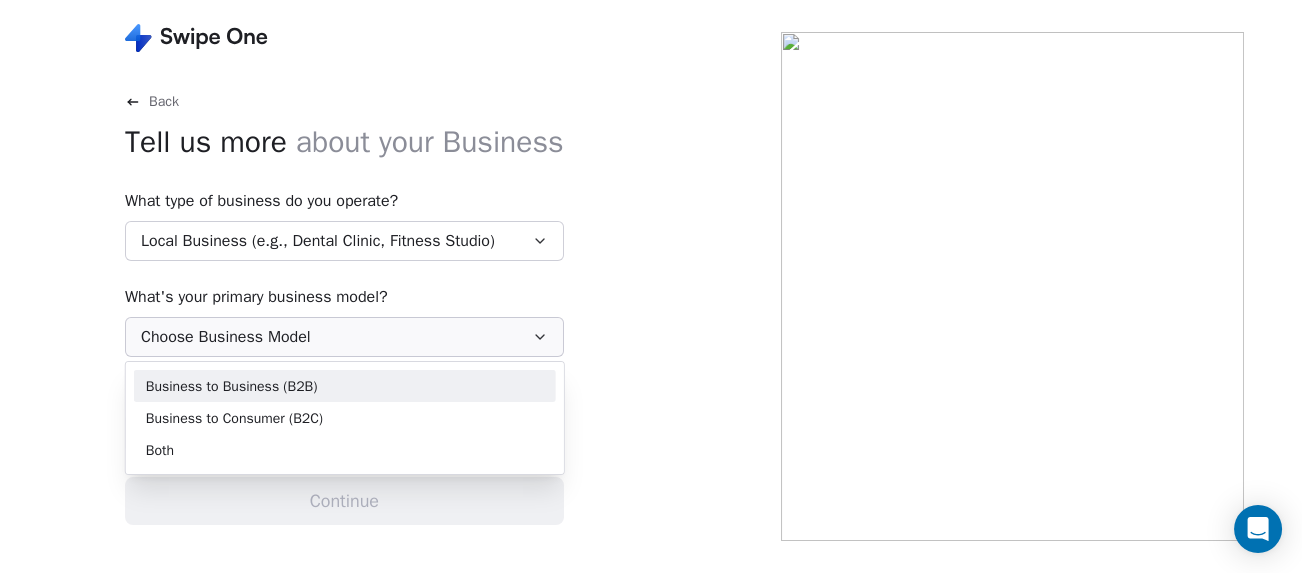 click on "Business to Business (B2B)" at bounding box center [345, 385] 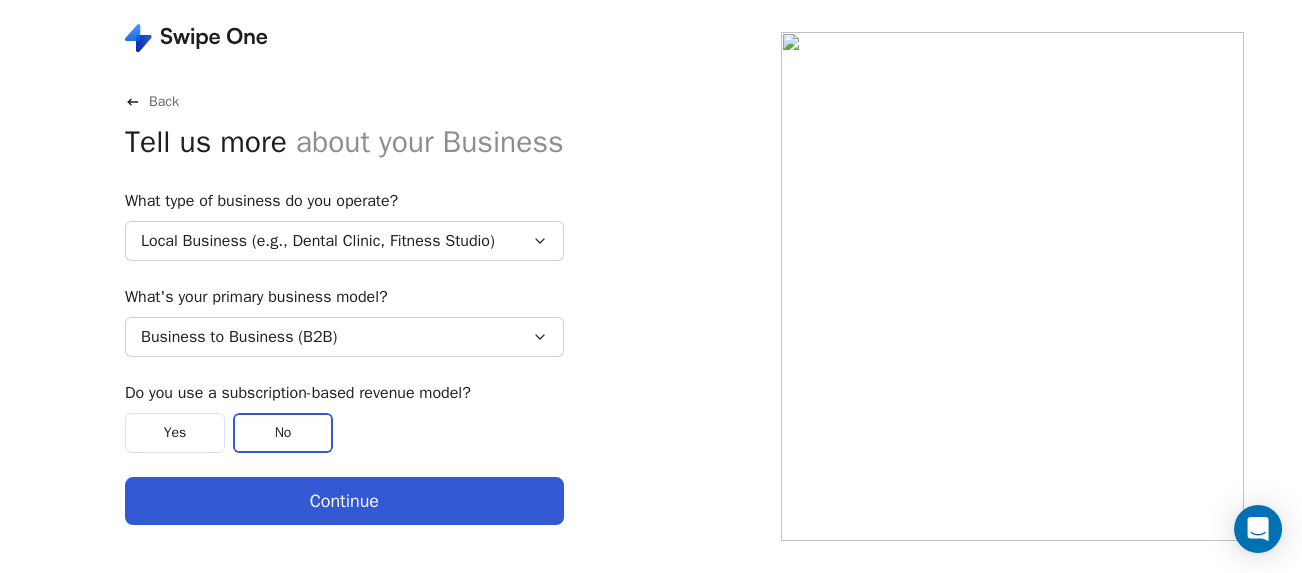 click on "Continue" at bounding box center [344, 501] 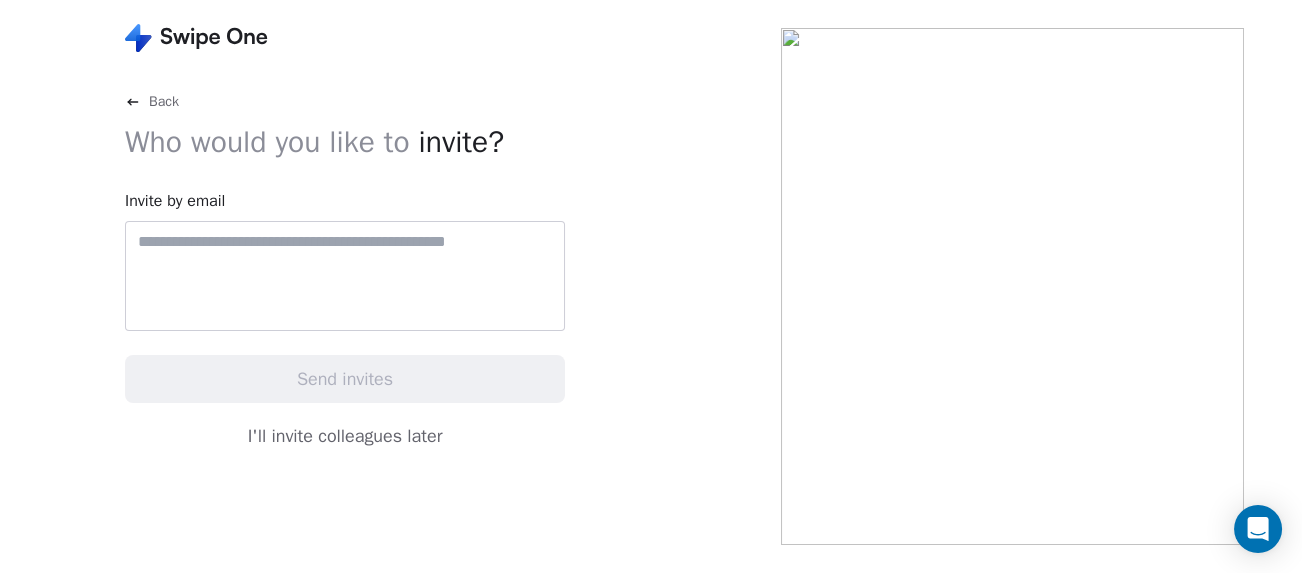 click at bounding box center [345, 276] 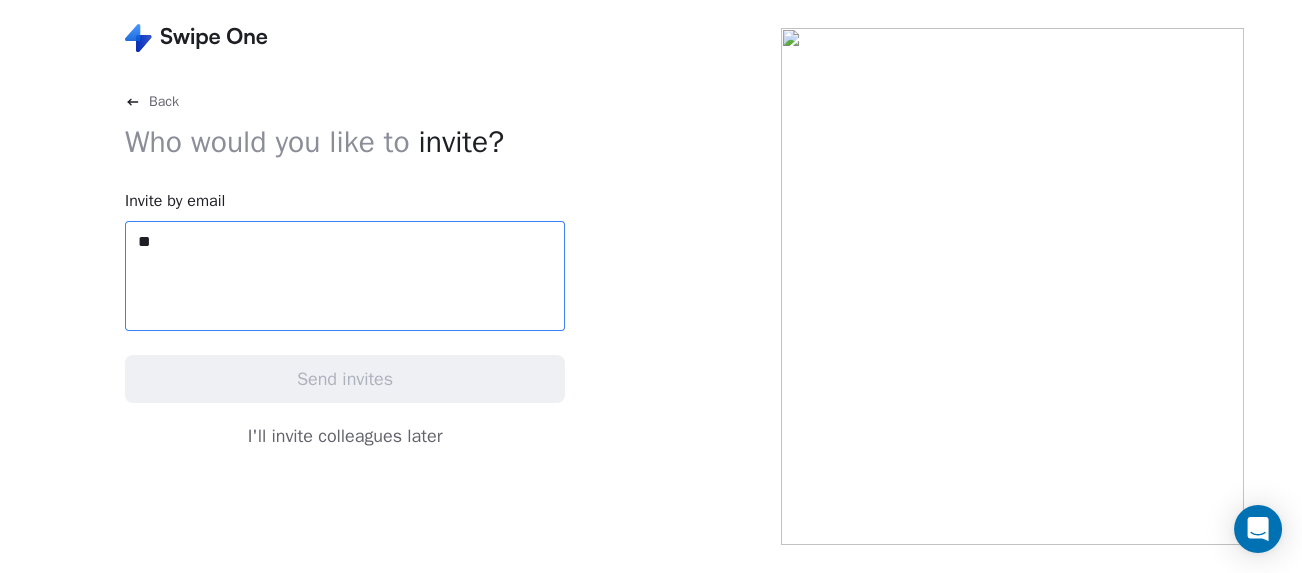 type on "*" 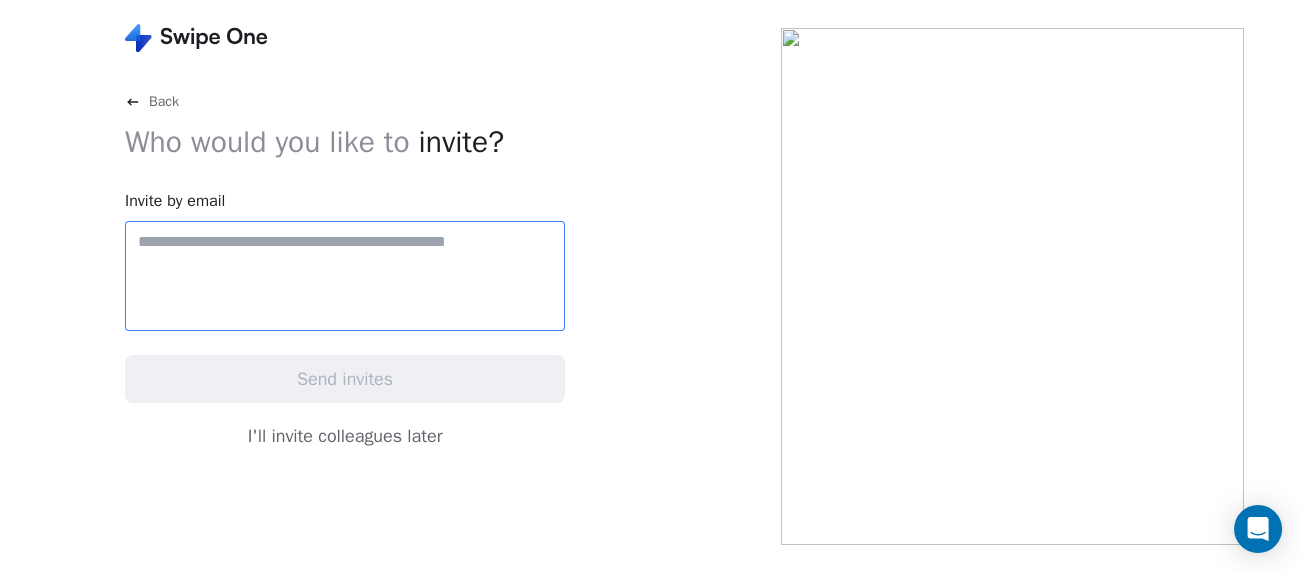 paste on "**********" 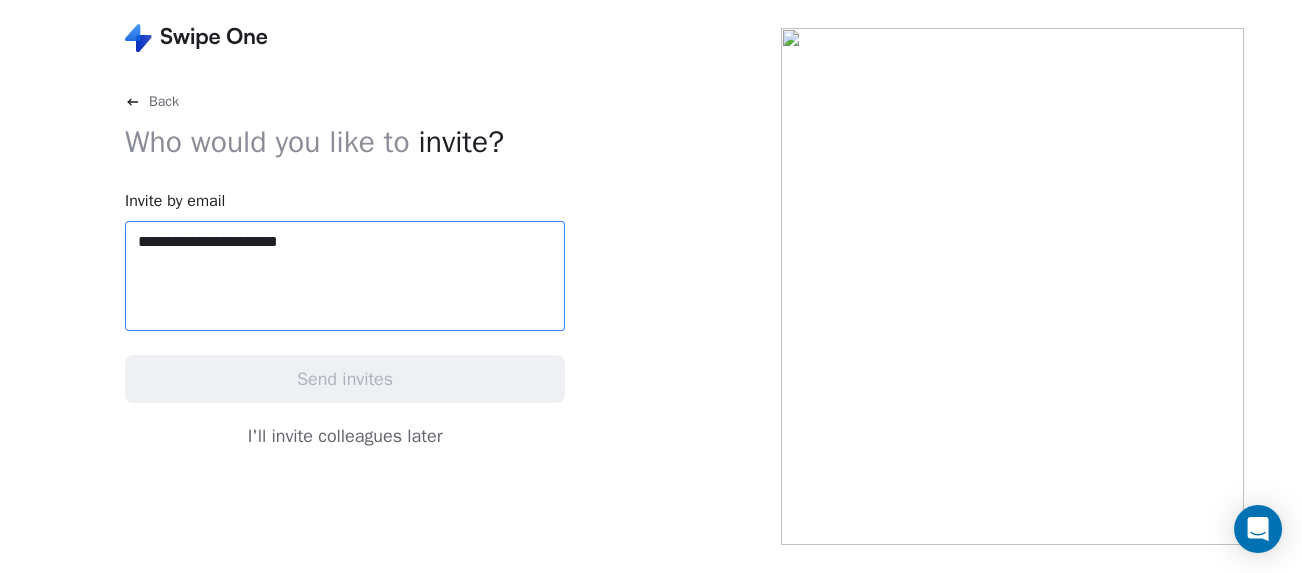drag, startPoint x: 376, startPoint y: 269, endPoint x: 53, endPoint y: 263, distance: 323.05573 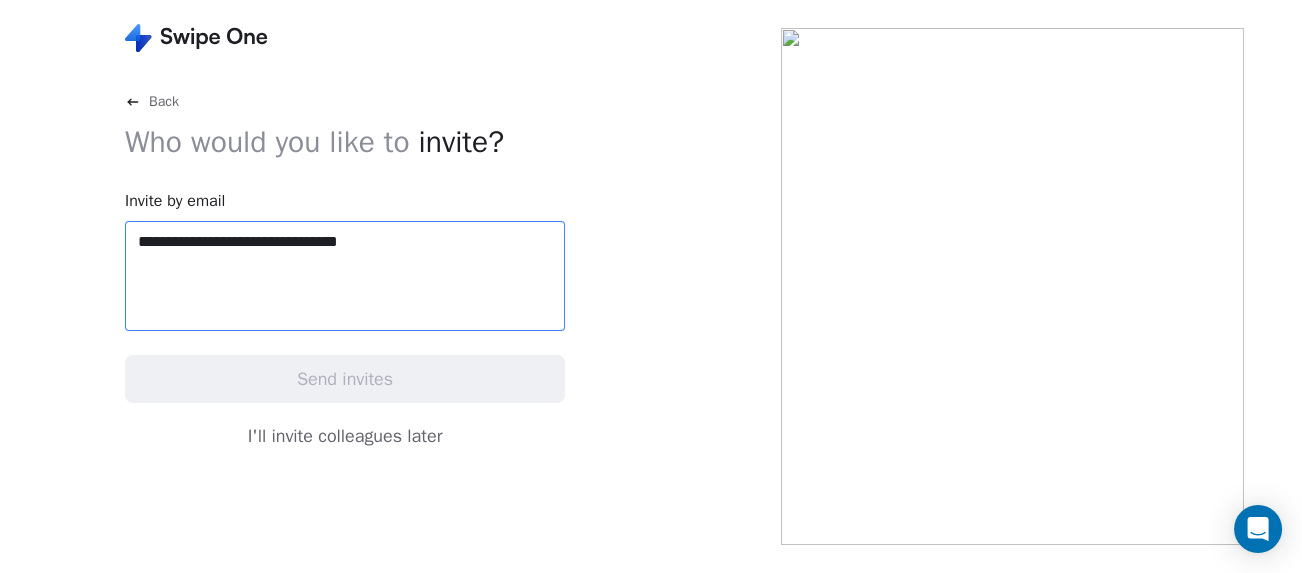 type on "**********" 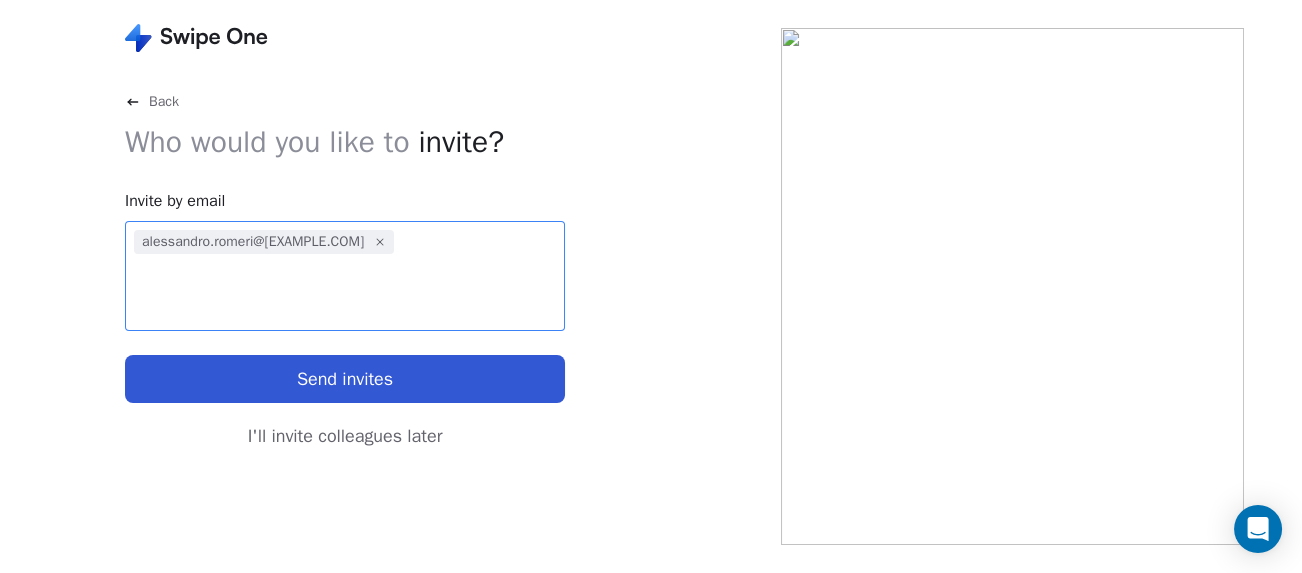 drag, startPoint x: 632, startPoint y: 334, endPoint x: 493, endPoint y: 358, distance: 141.05673 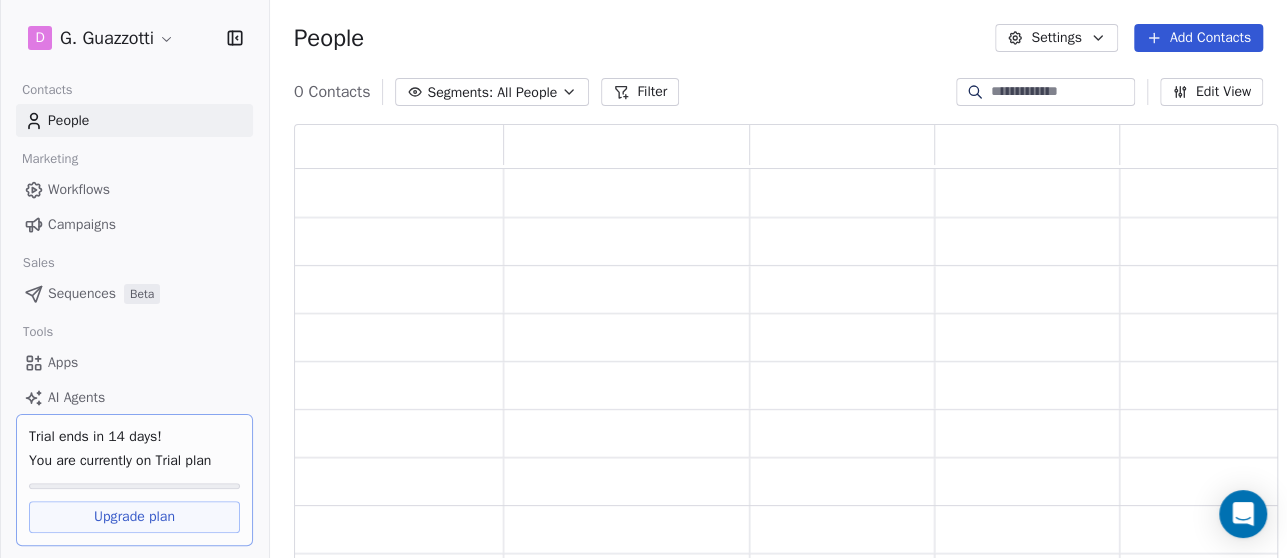 scroll, scrollTop: 17, scrollLeft: 16, axis: both 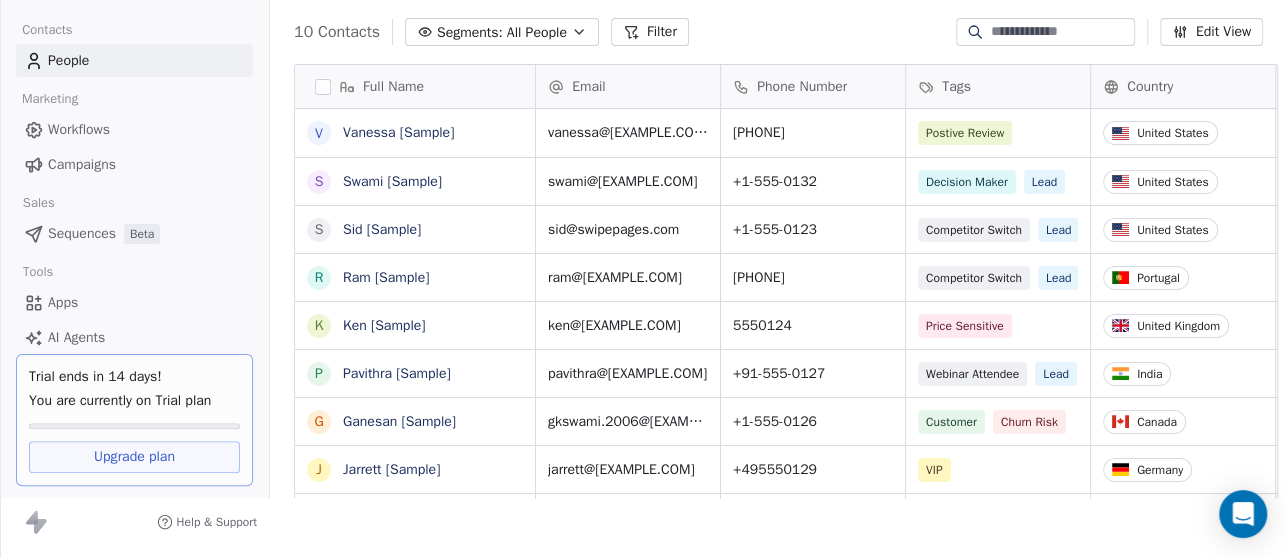 click on "Full Name V Vanessa [Sample] S Swami [Sample] S Sid [Sample] P Pavithra [Sample] R Ram [Sample] K Ken [Sample] J Jarrett [Sample] G Ganesan [Sample] D Dusty [Sample] C Caitlin [Sample] Email Phone Number Tags Country Website Job Title Status Contact Source vanessa@[EXAMPLE.COM] +1-555-0128 Postive Review United States fostergroup.com Managing Director closed_won Referral swami@[EXAMPLE.COM] +1-555-0132 Decision Maker Lead United States millerindustries.com President New Lead Social Media sid@[EXAMPLE.COM] +1-555-0123 Competitor Switch Lead United States alliedsolutions.com Director of Operations qualifying Website Form pavithra@[EXAMPLE.COM] +91-555-0127 Webinar Attendee Lead India techinnovators.in CTO proposal_sent" at bounding box center (786, 292) 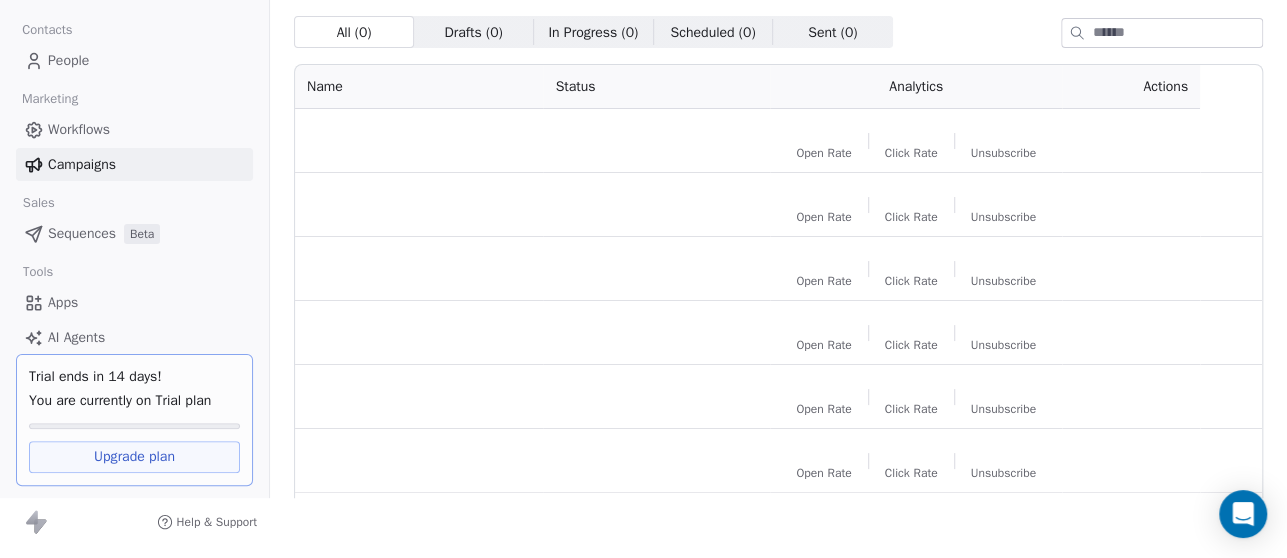 scroll, scrollTop: 0, scrollLeft: 0, axis: both 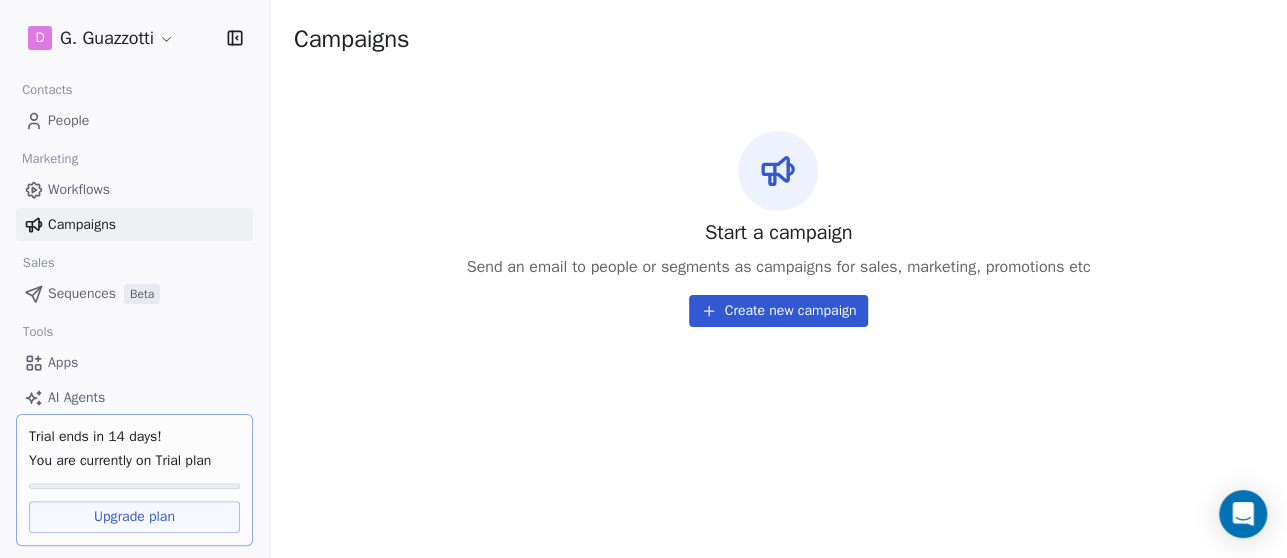 click on "Workflows" at bounding box center [79, 189] 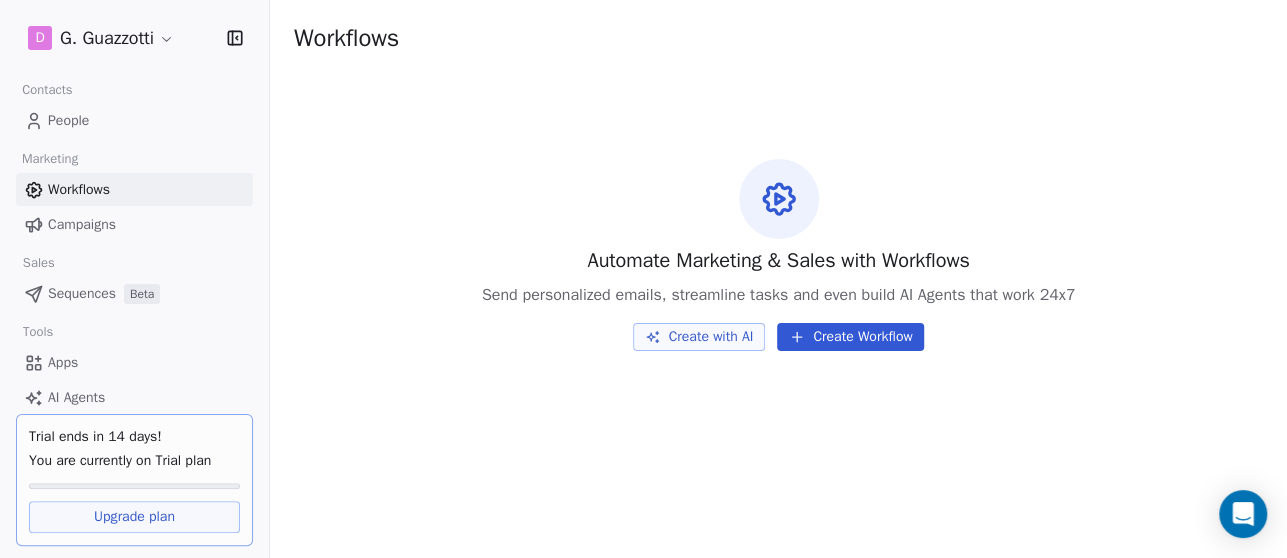 scroll, scrollTop: 60, scrollLeft: 0, axis: vertical 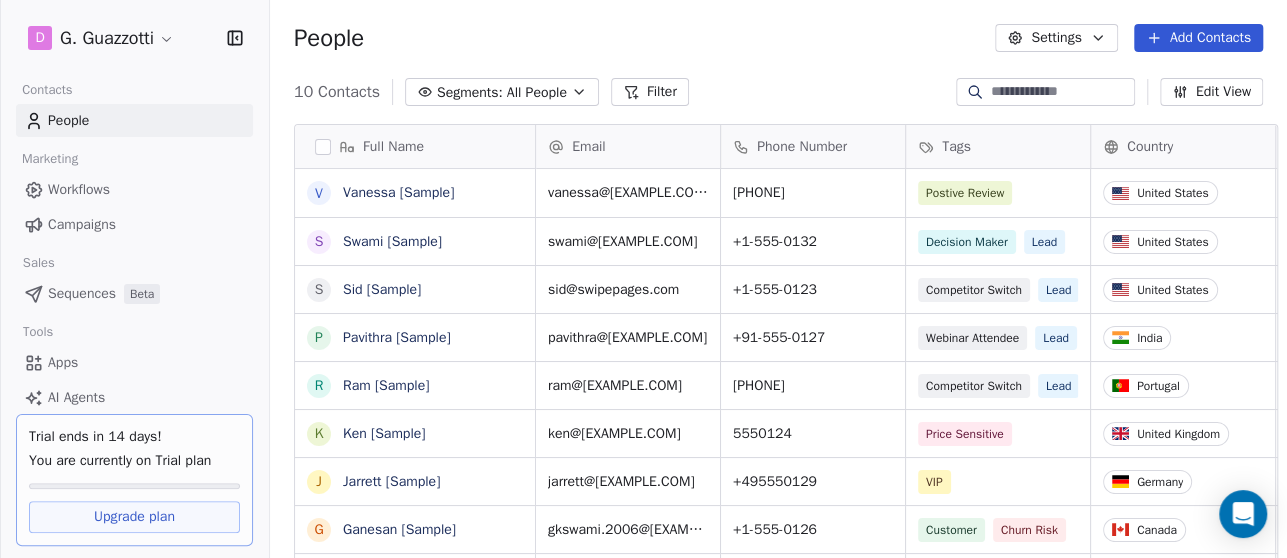 click on "Add Contacts" at bounding box center [1198, 38] 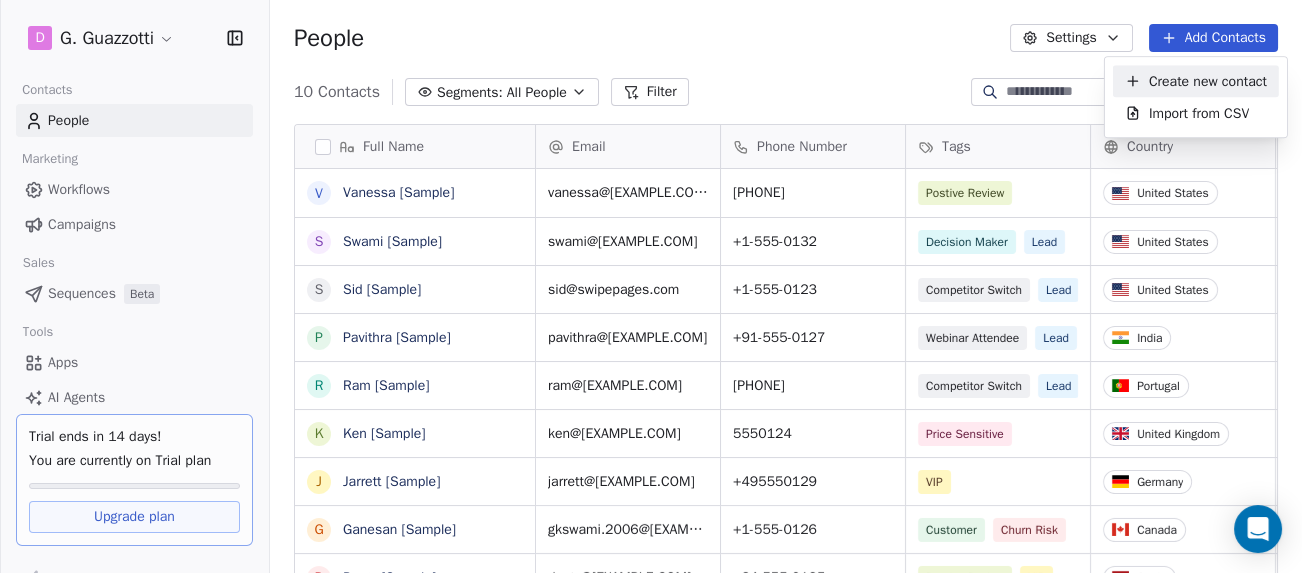 click on "Create new contact" at bounding box center [1208, 81] 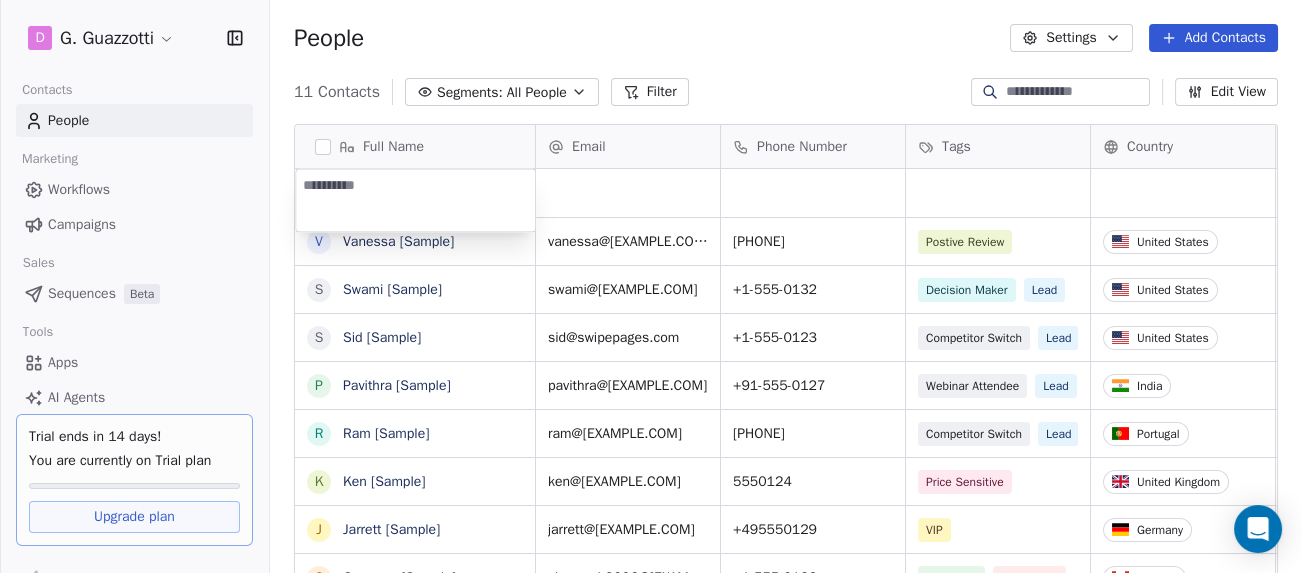 click on "D G. Guazzotti Contacts People Marketing Workflows Campaigns Sales Sequences Beta Tools Apps AI Agents Trial ends in 14 days! You are currently on Trial plan Upgrade plan Help & Support People Settings Add Contacts 11 Contacts Segments: All People Filter Edit View Tag Add to Sequence Export Full Name V Vanessa [Sample] S Swami [Sample] S Sid [Sample] P Pavithra [Sample] R Ram [Sample] K Ken [Sample] J Jarrett [Sample] G Ganesan [Sample] D Dusty [Sample] C Caitlin [Sample] Email Phone Number Tags Country Website Job Title Status Contact Source vanessa@[EXAMPLE.COM] +1-555-0128 Postive Review United States fostergroup.com Managing Director closed_won Referral swami@[EXAMPLE.COM] +1-555-0132 Decision Maker Lead United States millerindustries.com President New Lead Social Media sid@[EXAMPLE.COM] +1-555-0123 Competitor Switch Lead United States alliedsolutions.com Director of Operations qualifying Website Form pavithra@[EXAMPLE.COM] +91-555-0127 Webinar Attendee Lead India techinnovators.in CTO proposal_sent" at bounding box center (651, 286) 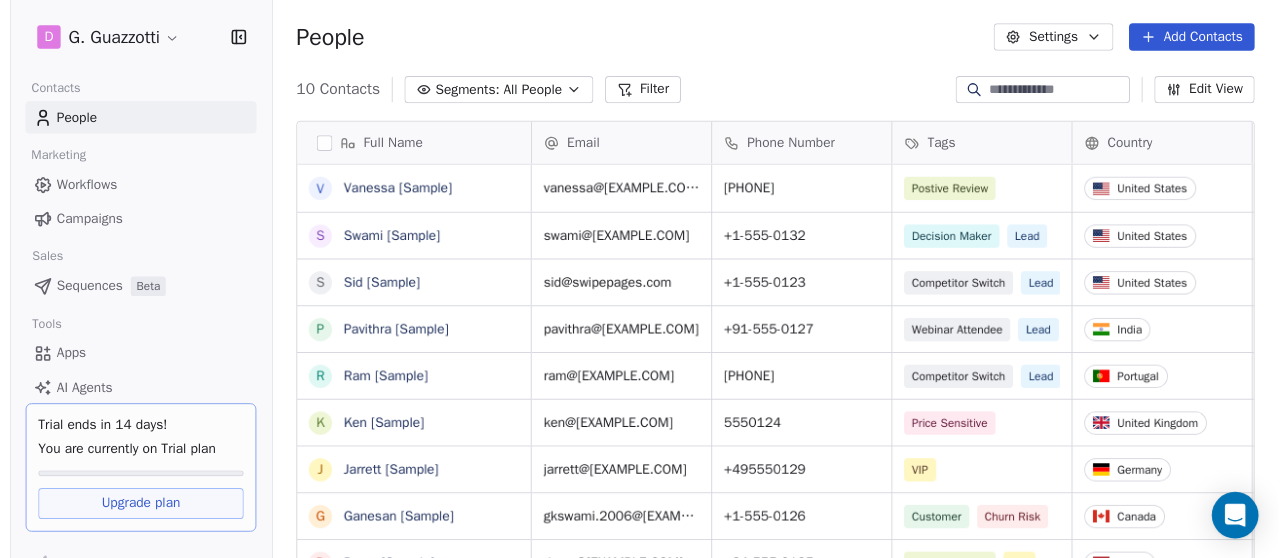 scroll, scrollTop: 15, scrollLeft: 0, axis: vertical 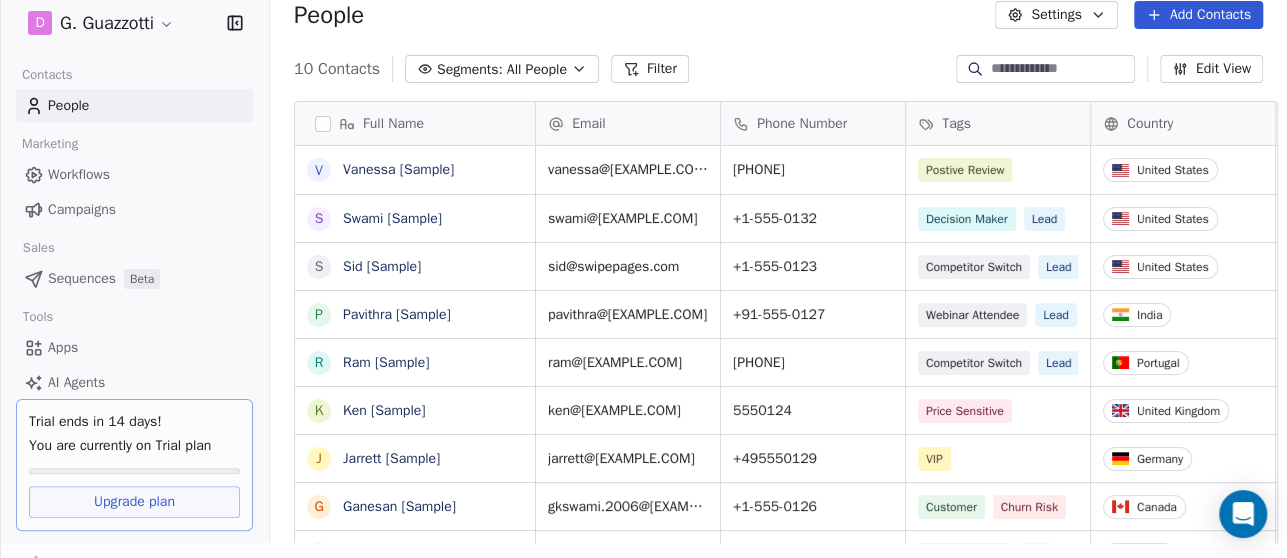 click on "D G. Guazzotti Contacts People Marketing Workflows Campaigns Sales Sequences Beta Tools Apps AI Agents Trial ends in 14 days! You are currently on Trial plan Upgrade plan Help & Support People Settings Add Contacts 10 Contacts Segments: All People Filter Edit View Tag Add to Sequence Export Full Name V Vanessa [Sample] S Swami [Sample] S Sid [Sample] P Pavithra [Sample] R Ram [Sample] K Ken [Sample] J Jarrett [Sample] G Ganesan [Sample] D Dusty [Sample] C Caitlin [Sample] Email Phone Number Tags Country Website Job Title Status Contact Source vanessa@[EXAMPLE.COM] +1-555-0128 Postive Review United States fostergroup.com Managing Director closed_won Referral swami@[EXAMPLE.COM] +1-555-0132 Decision Maker Lead United States millerindustries.com President New Lead Social Media sid@[EXAMPLE.COM] +1-555-0123 Competitor Switch Lead United States alliedsolutions.com Director of Operations qualifying Website Form pavithra@[EXAMPLE.COM] +91-555-0127 Webinar Attendee Lead India techinnovators.in CTO proposal_sent" at bounding box center [643, 264] 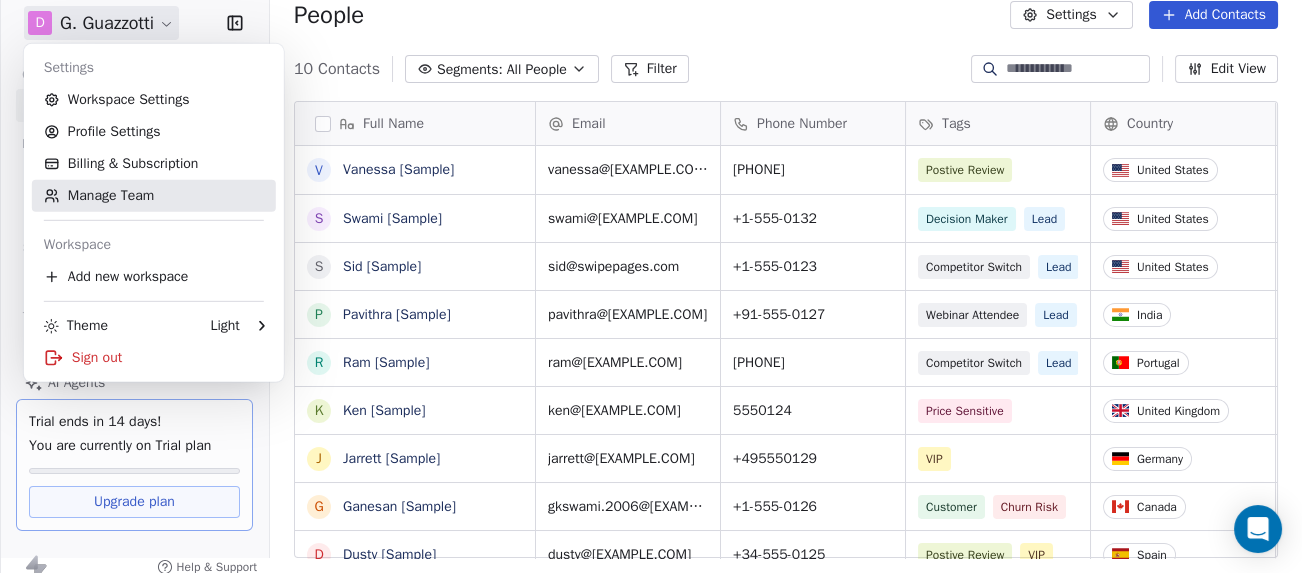 click on "Manage Team" at bounding box center (154, 196) 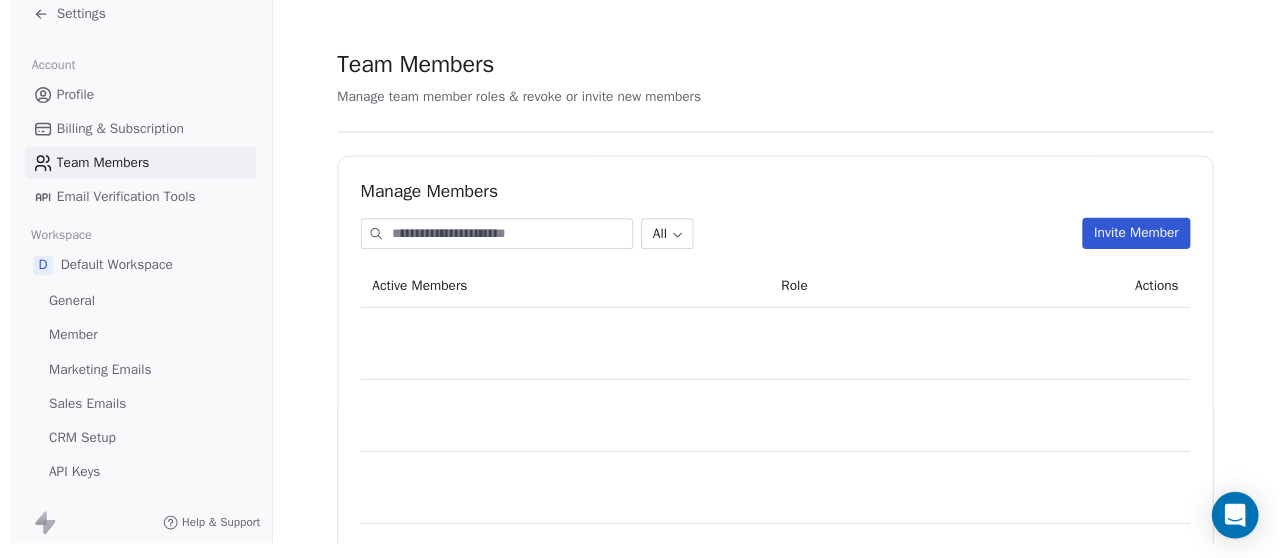 scroll, scrollTop: 0, scrollLeft: 0, axis: both 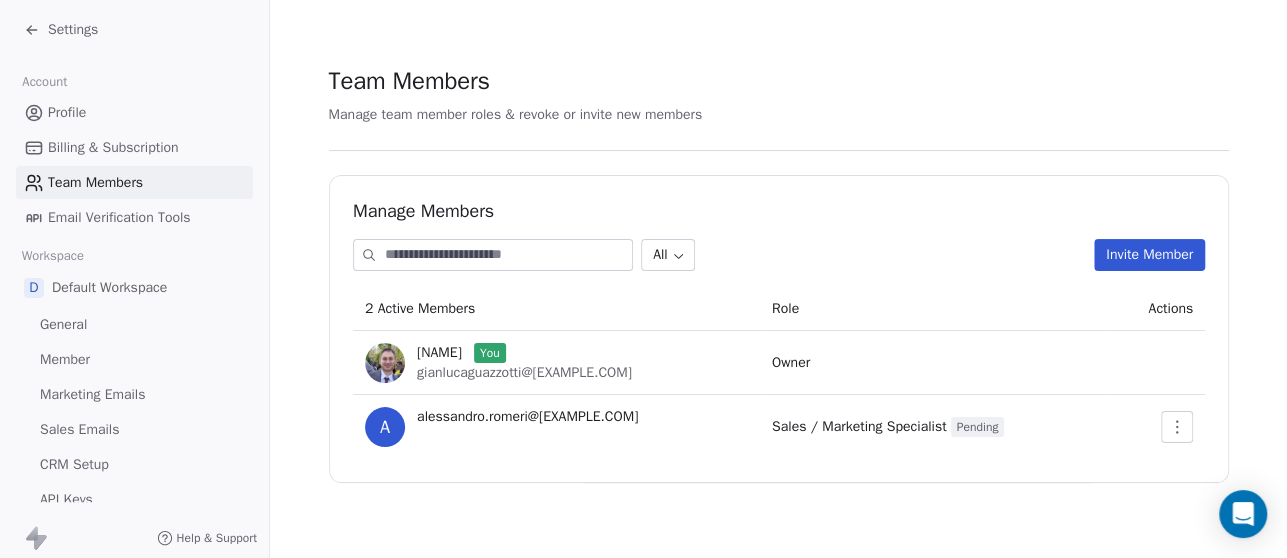click at bounding box center [508, 255] 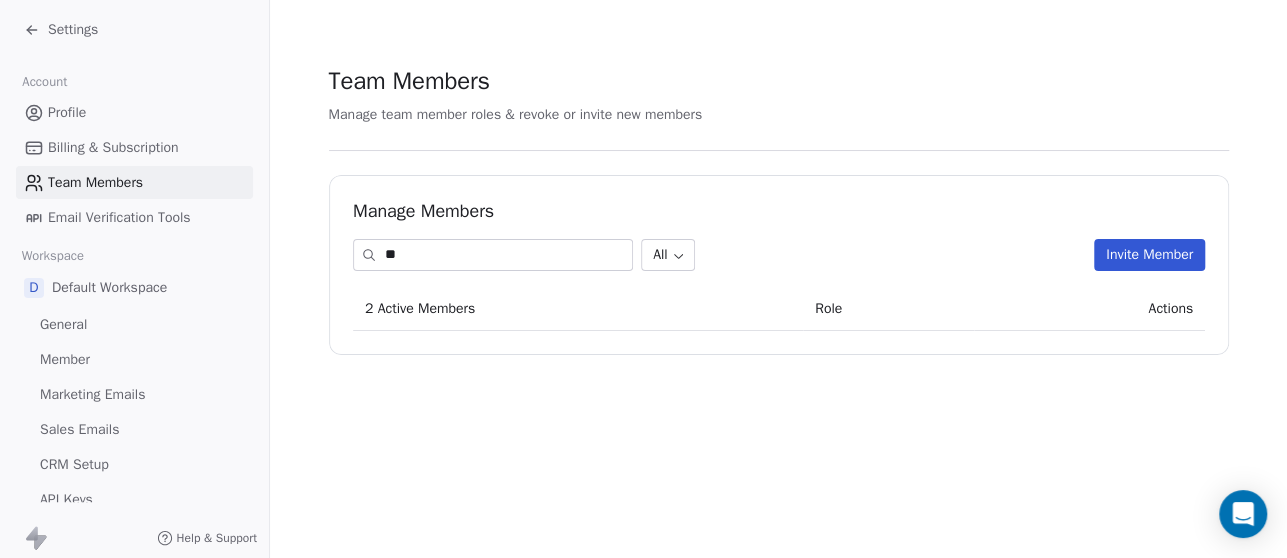 type on "*" 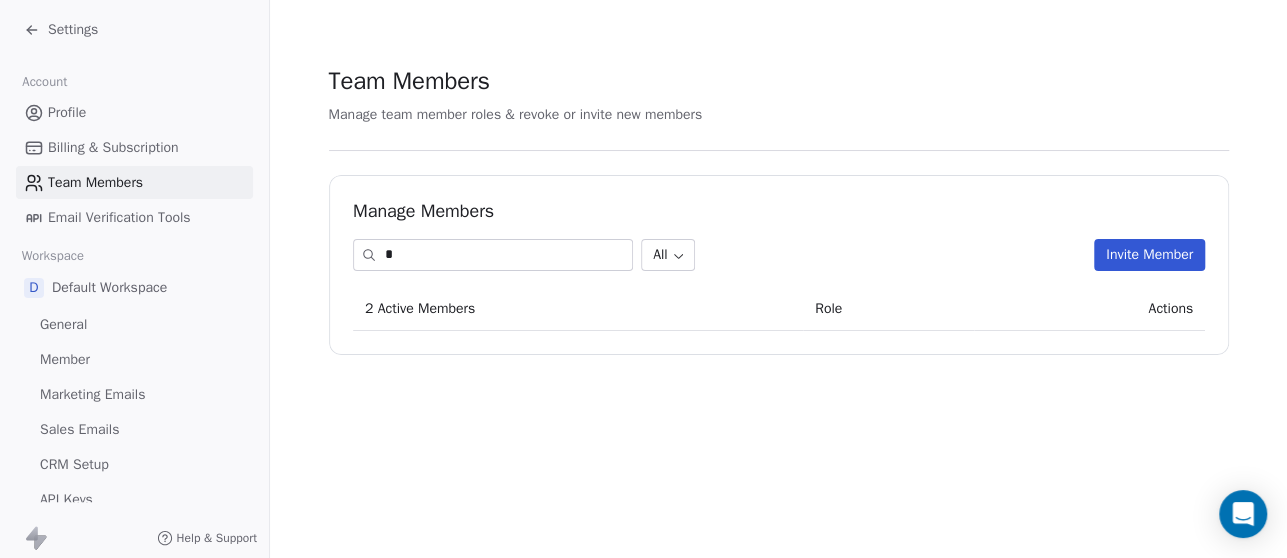type 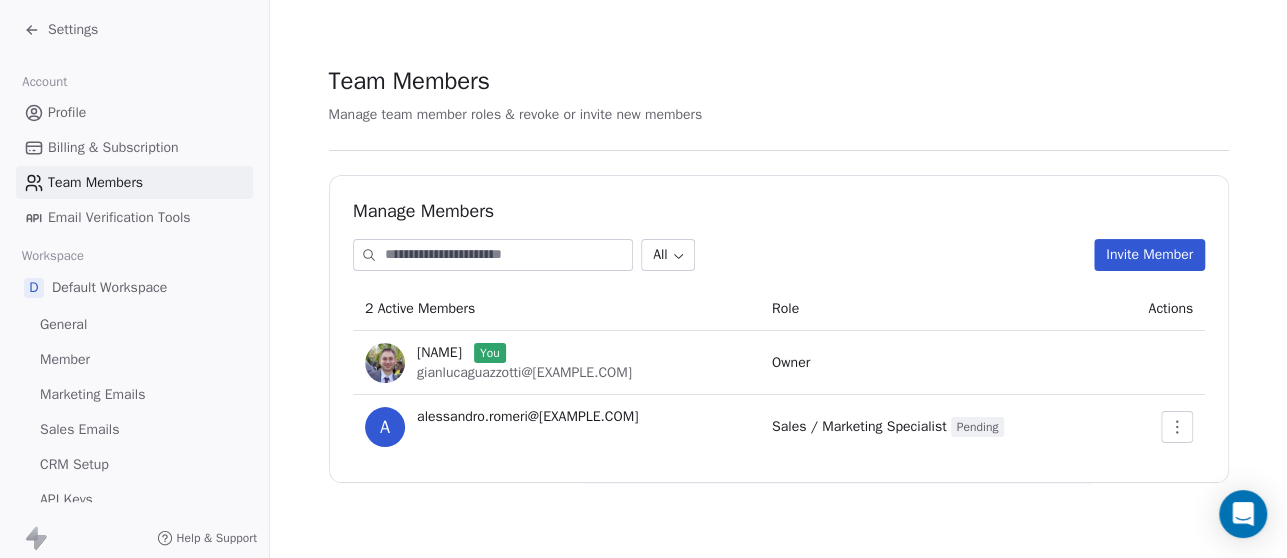 click on "Invite Member" at bounding box center [1149, 255] 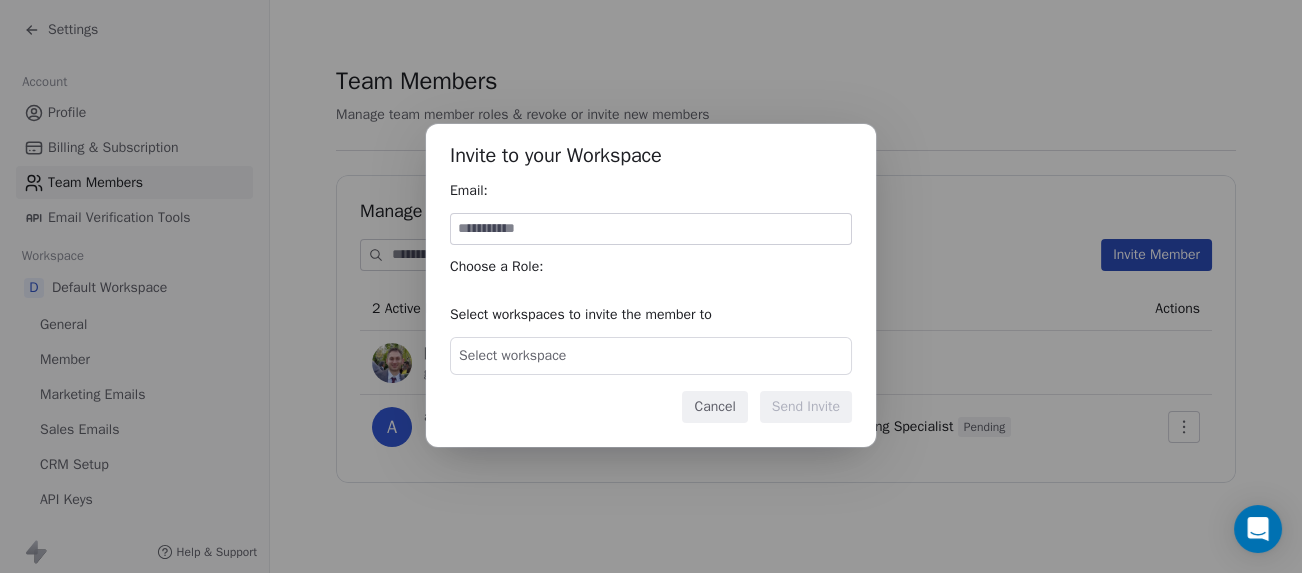 paste on "**********" 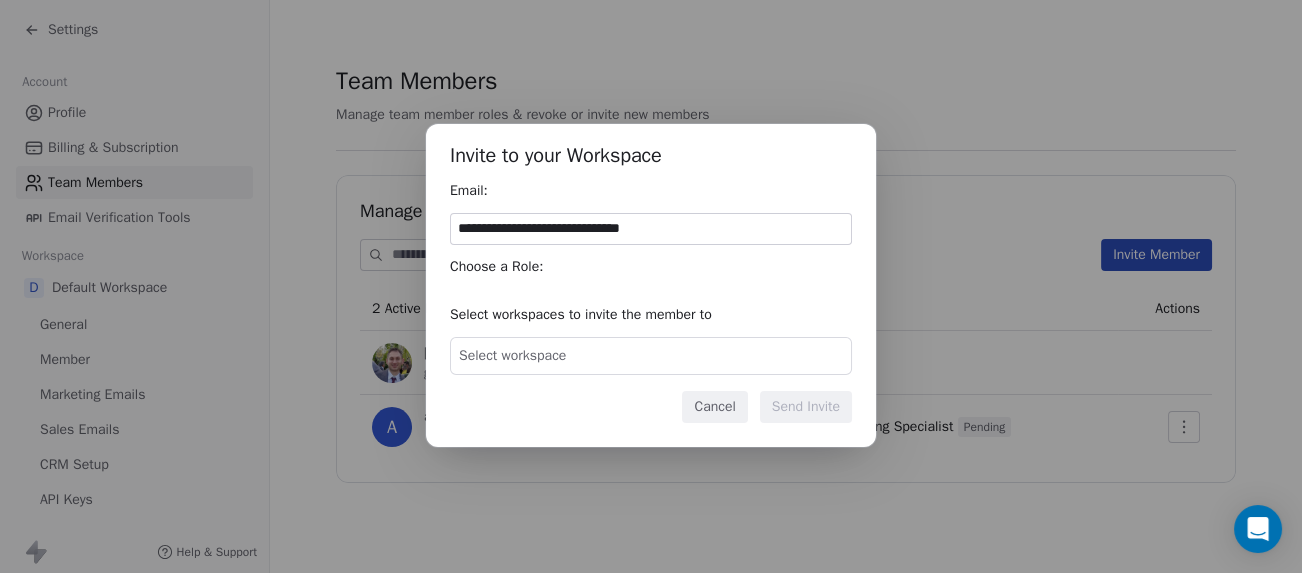 type on "**********" 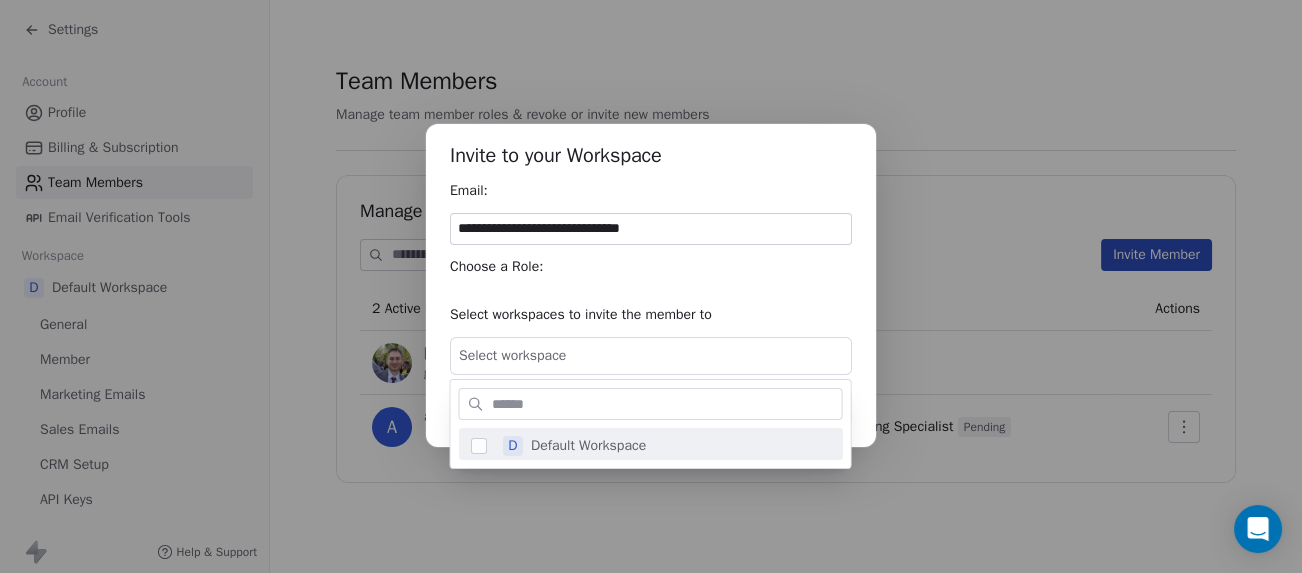 click on "**********" at bounding box center [651, 287] 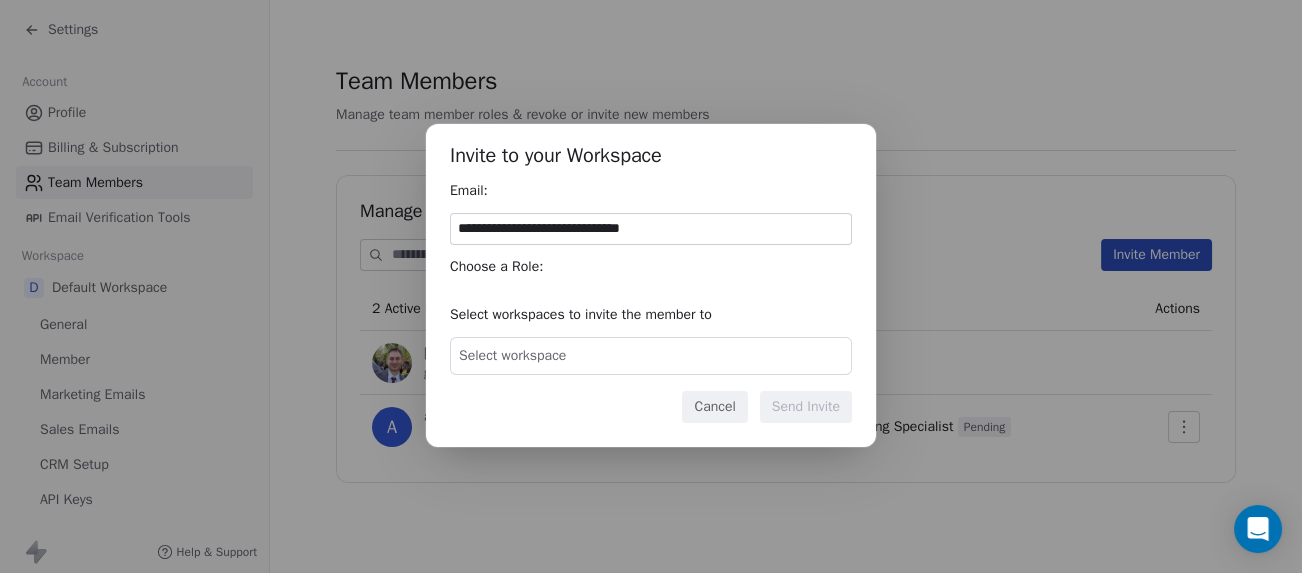 click on "Select workspace" at bounding box center (651, 356) 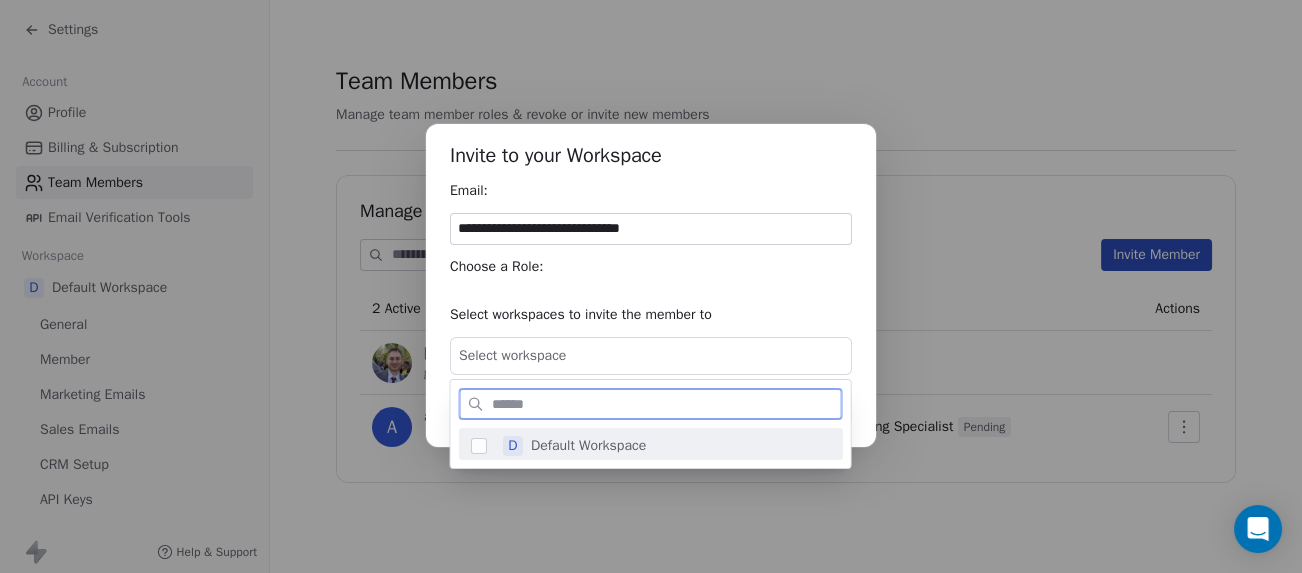 click on "Default Workspace" at bounding box center [588, 446] 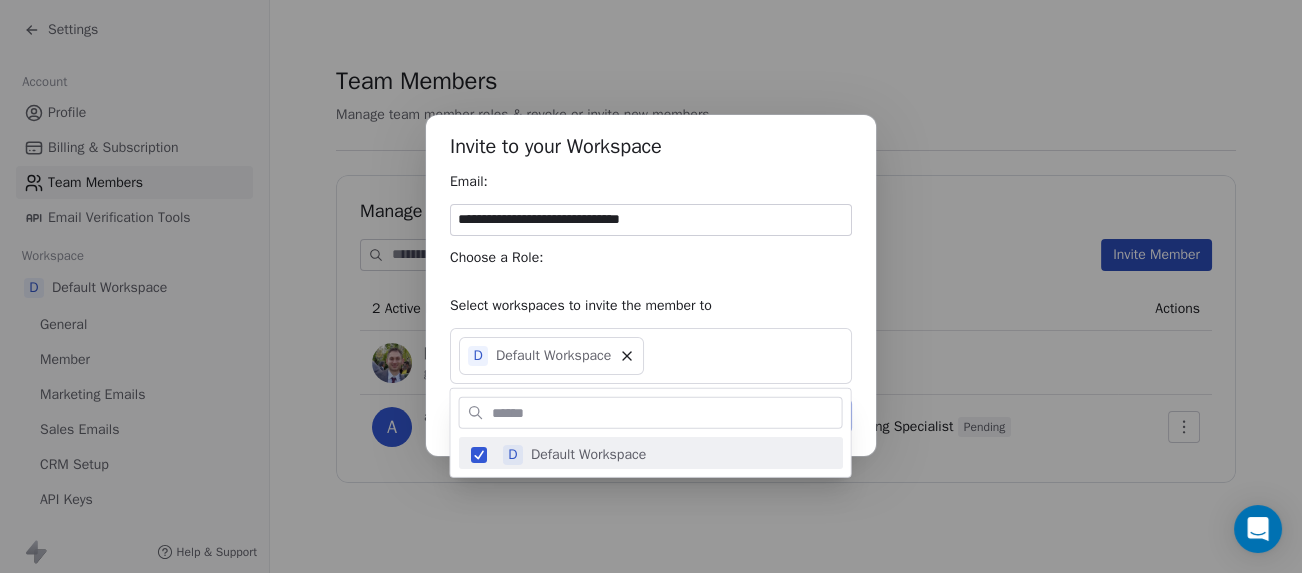 click on "**********" at bounding box center [651, 287] 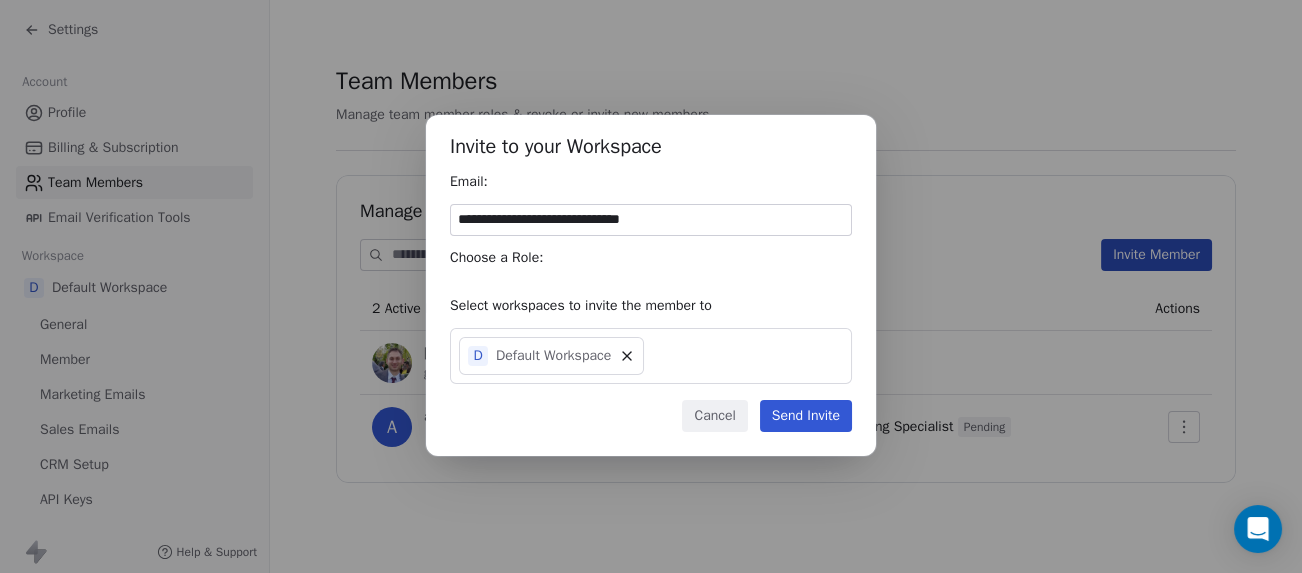 click on "Send Invite" at bounding box center [806, 416] 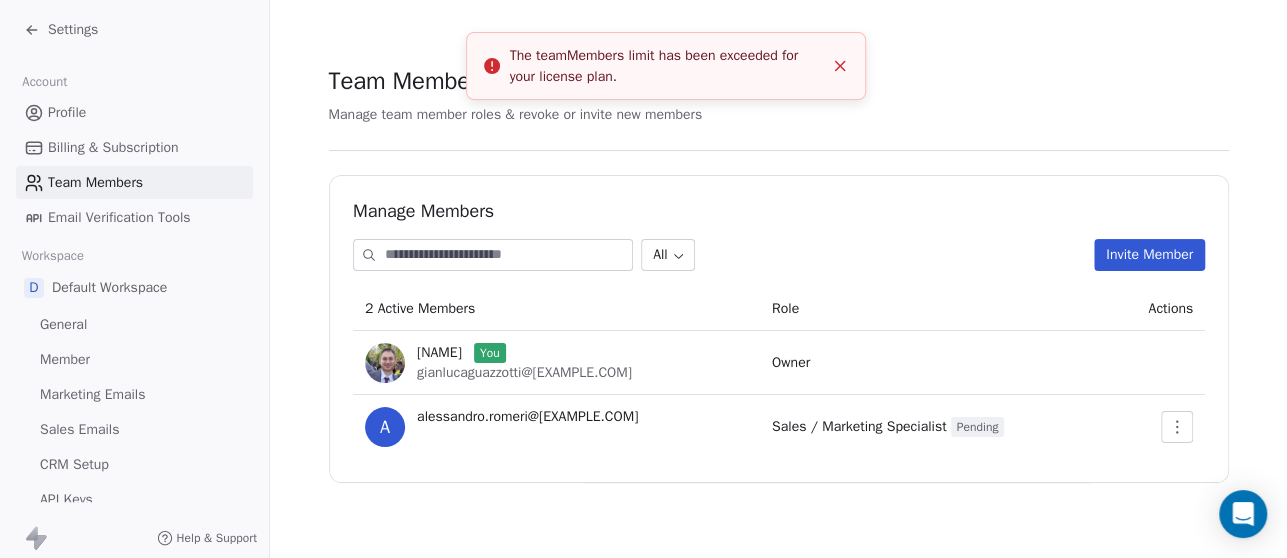 click 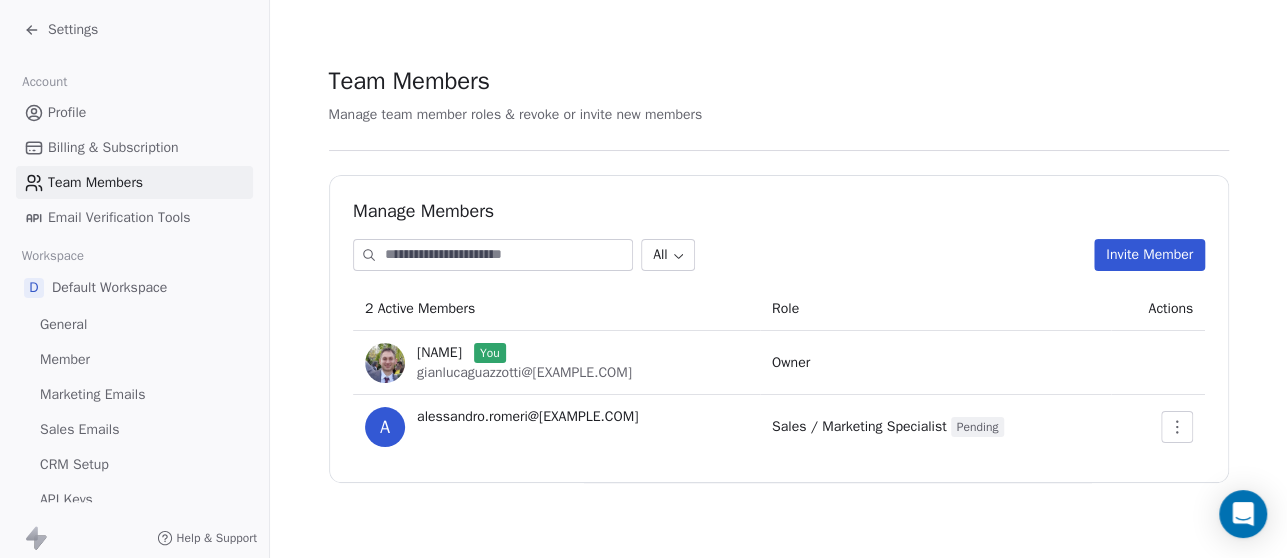 click on "Invite Member" at bounding box center [1149, 255] 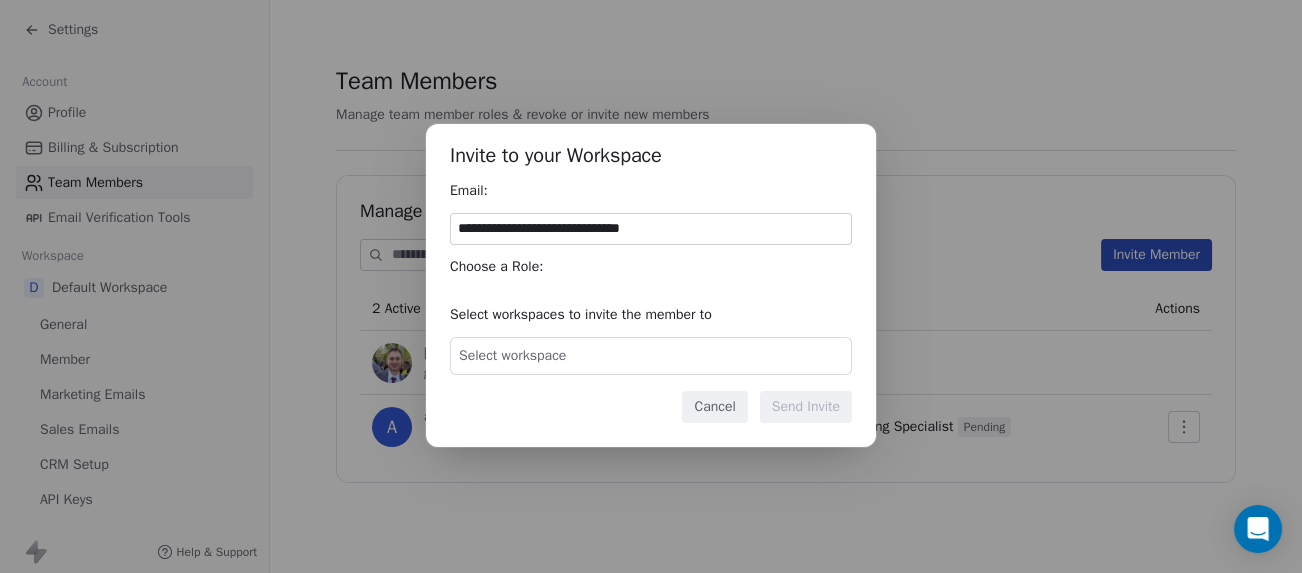type on "**********" 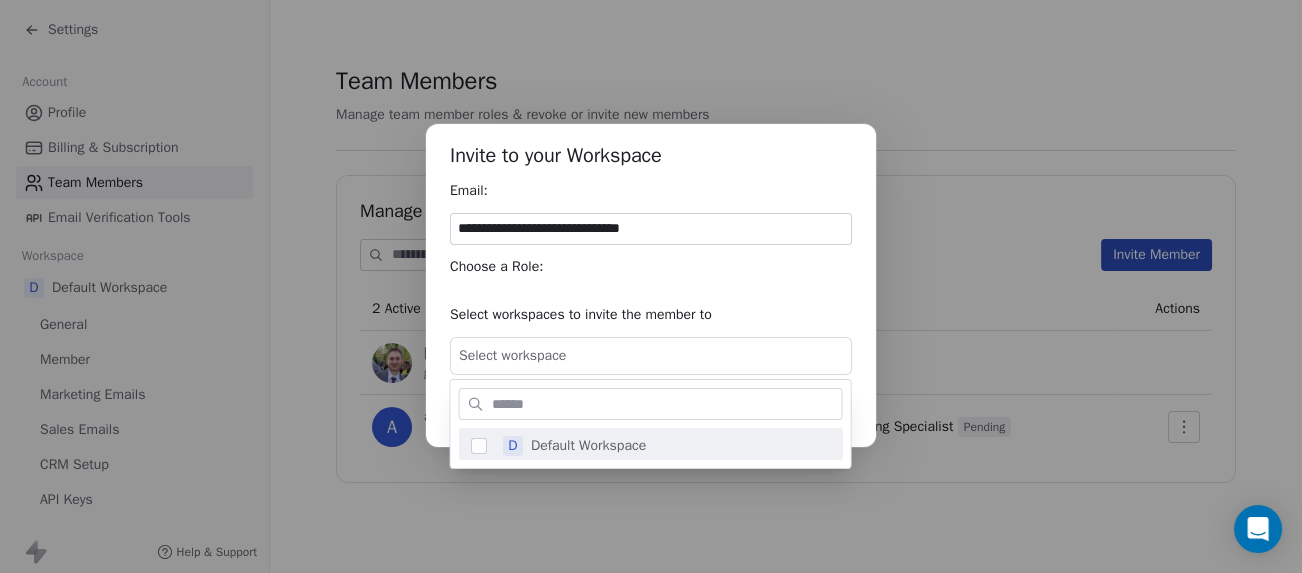 click on "**********" at bounding box center (651, 287) 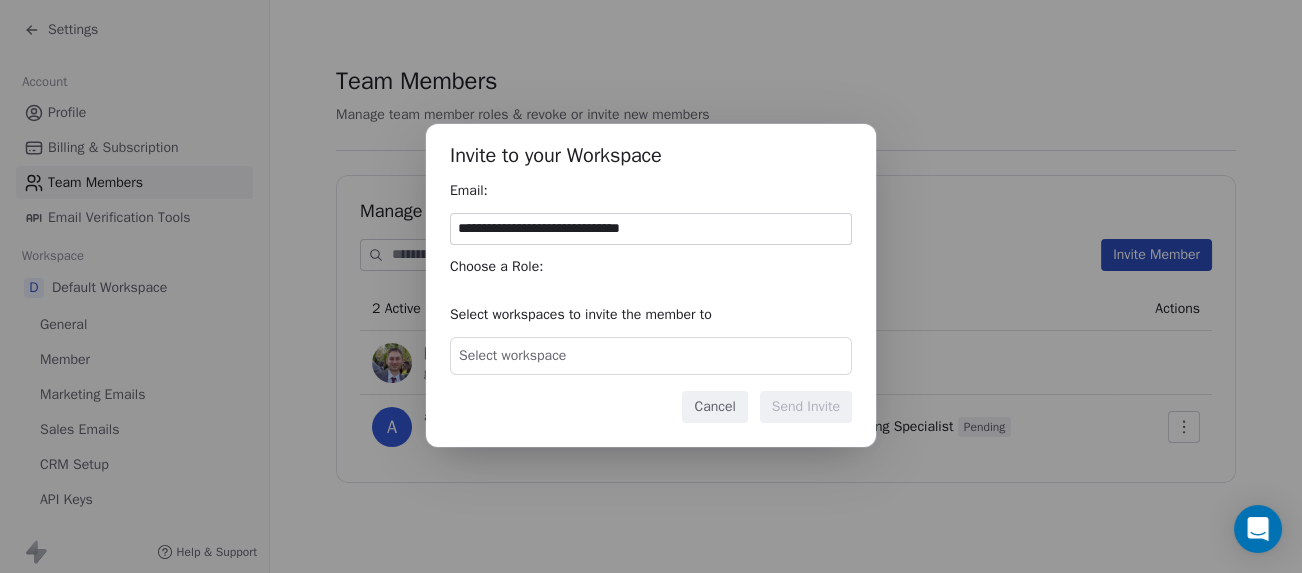 click on "Select workspace" at bounding box center (651, 356) 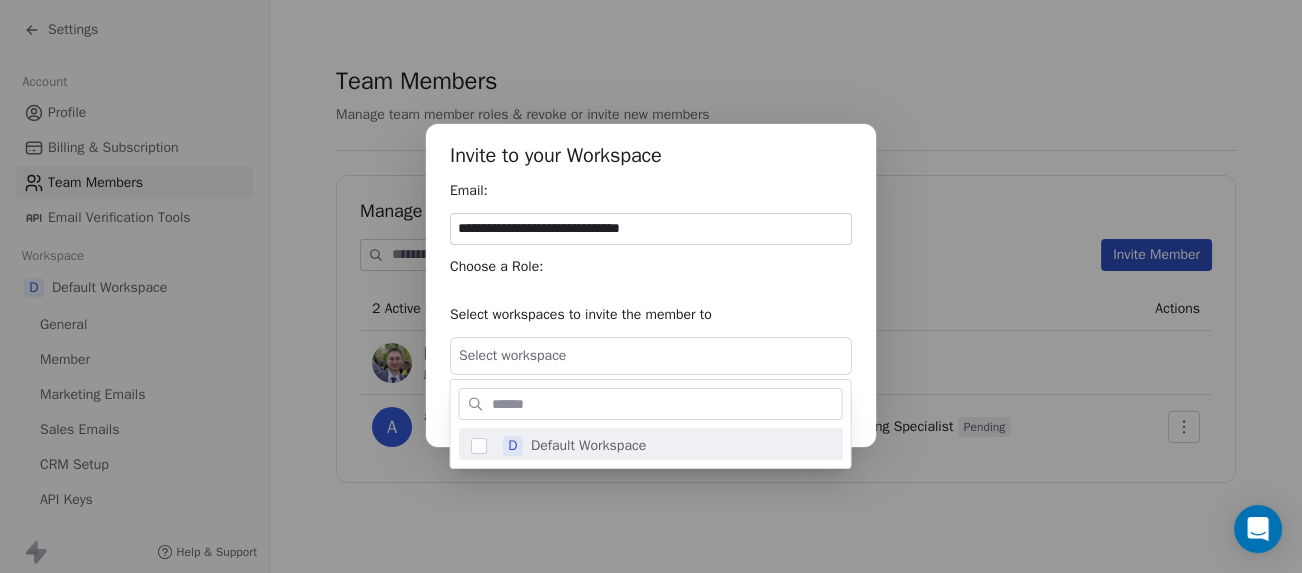click on "**********" at bounding box center [651, 287] 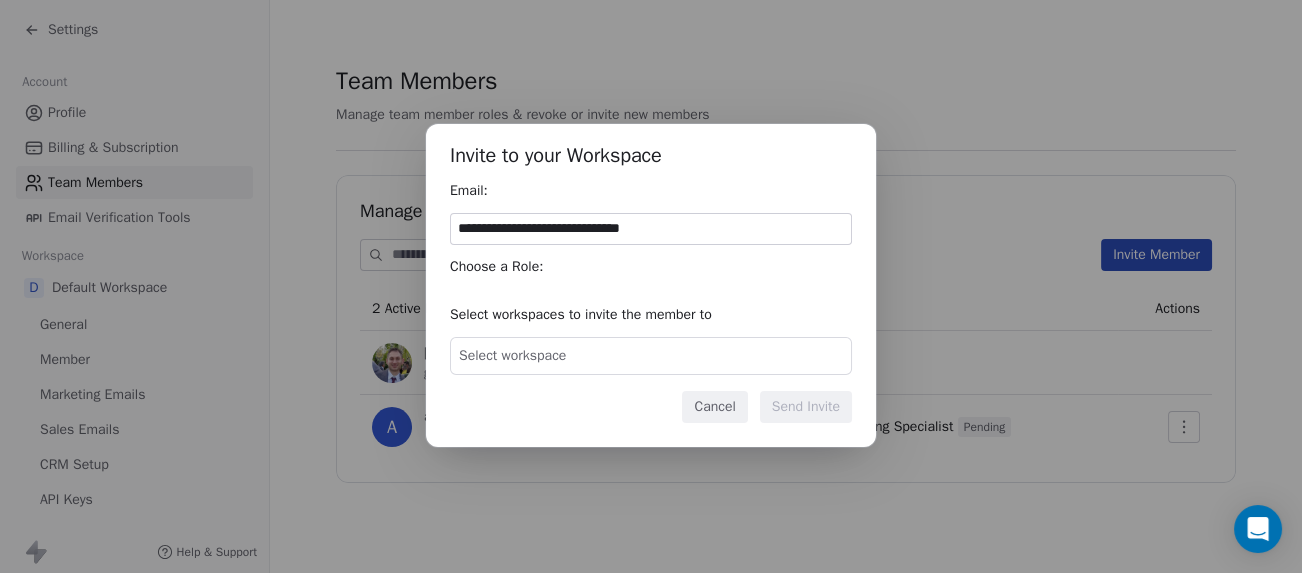click on "**********" at bounding box center (651, 285) 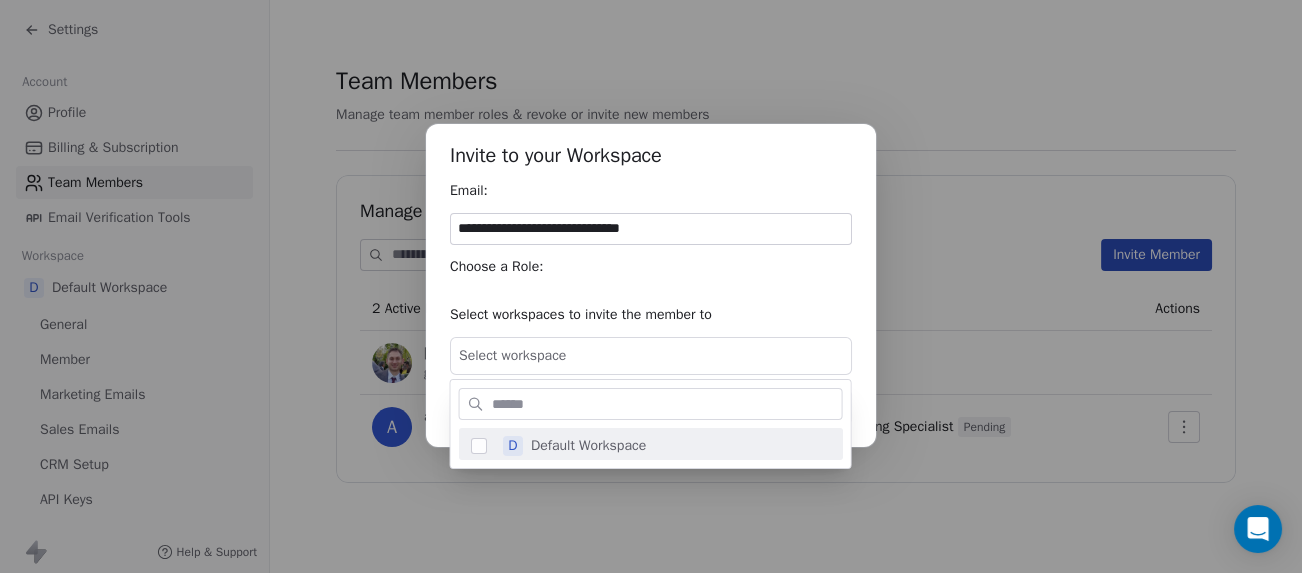 click on "**********" at bounding box center (651, 287) 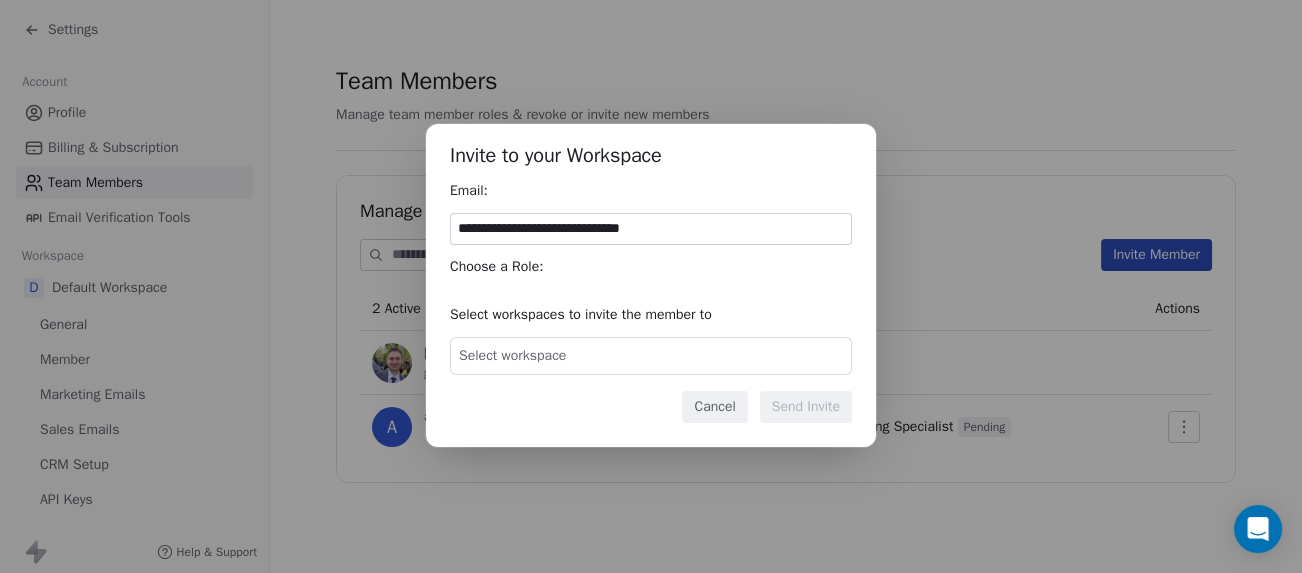 click on "Select workspace" at bounding box center [512, 356] 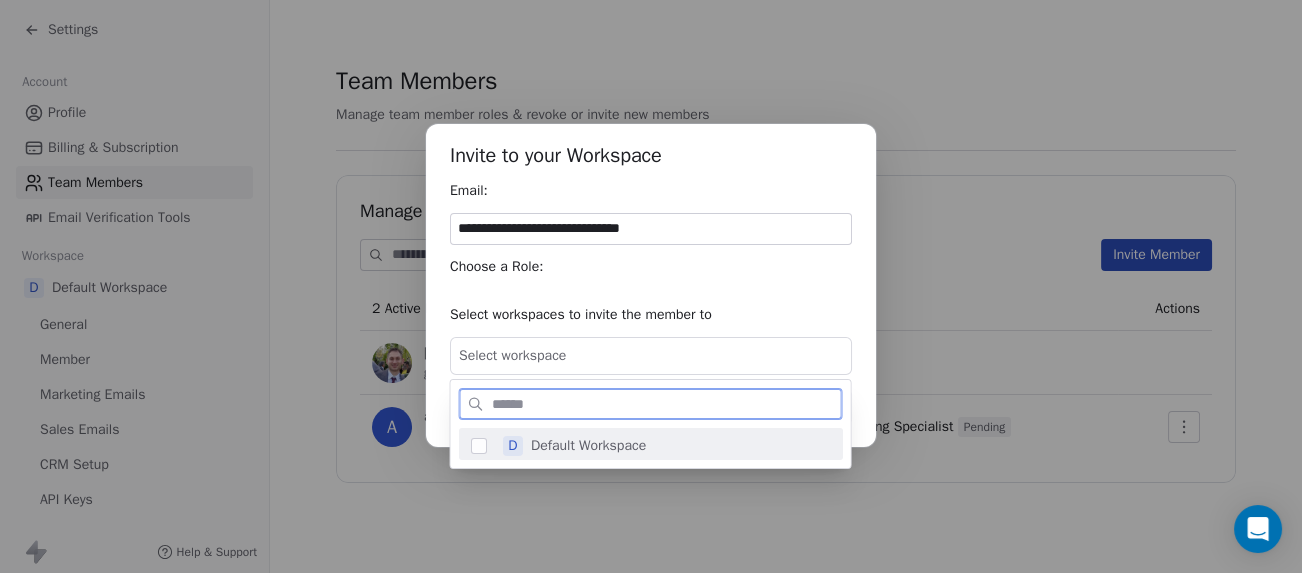 click on "Default Workspace" at bounding box center [588, 446] 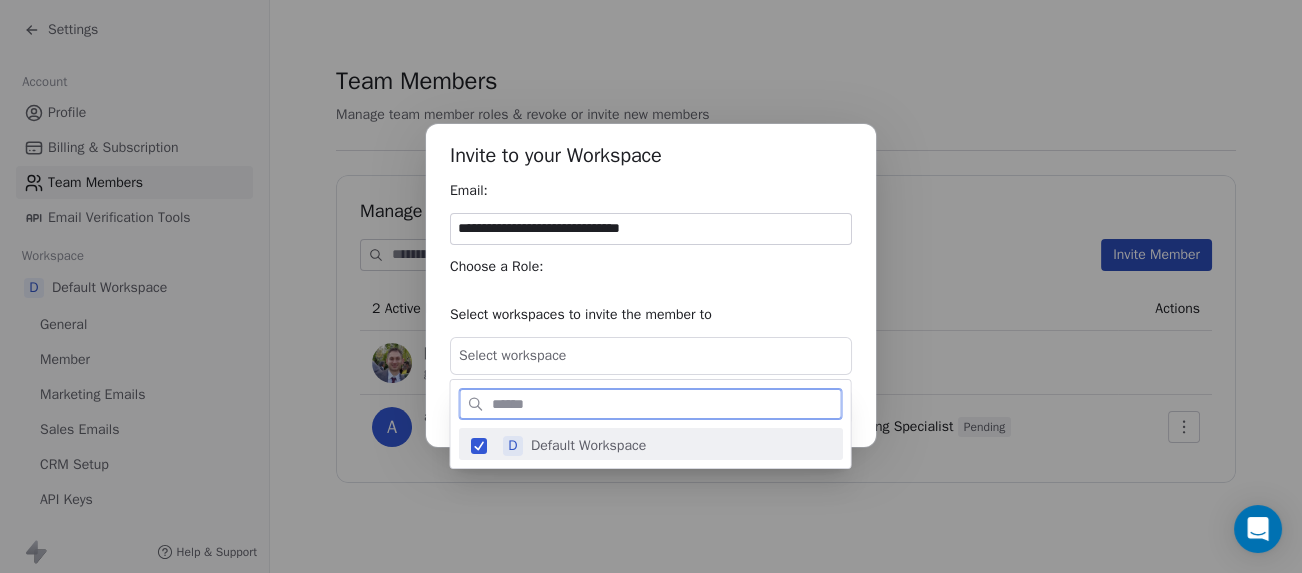 click on "D Default Workspace" at bounding box center (663, 446) 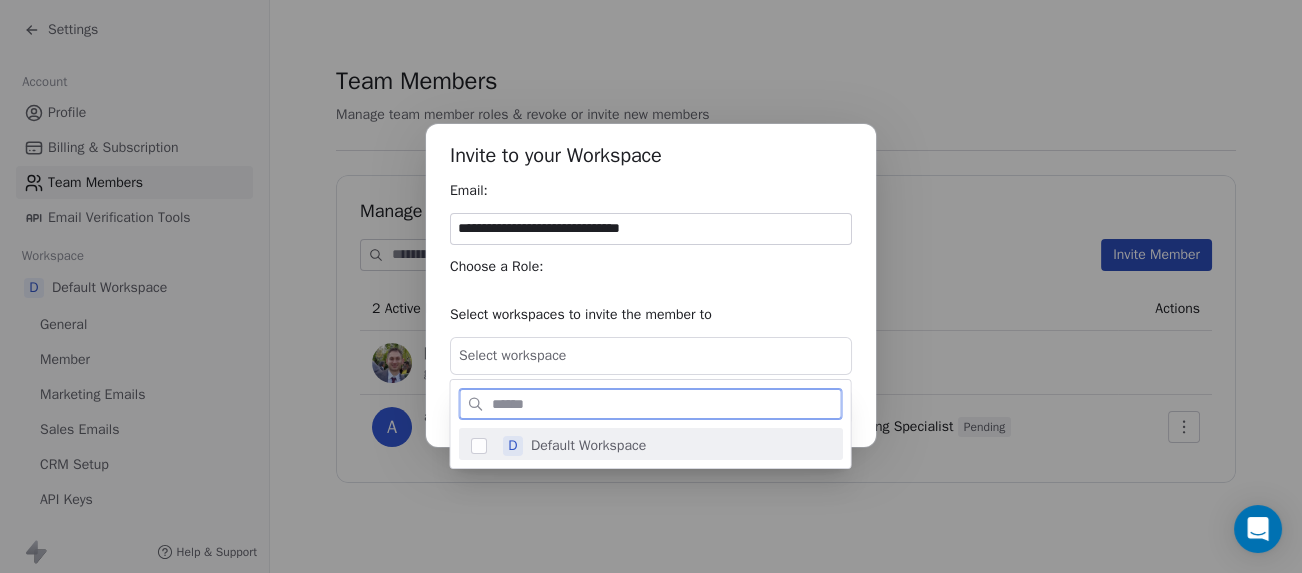 click on "D Default Workspace" at bounding box center (663, 446) 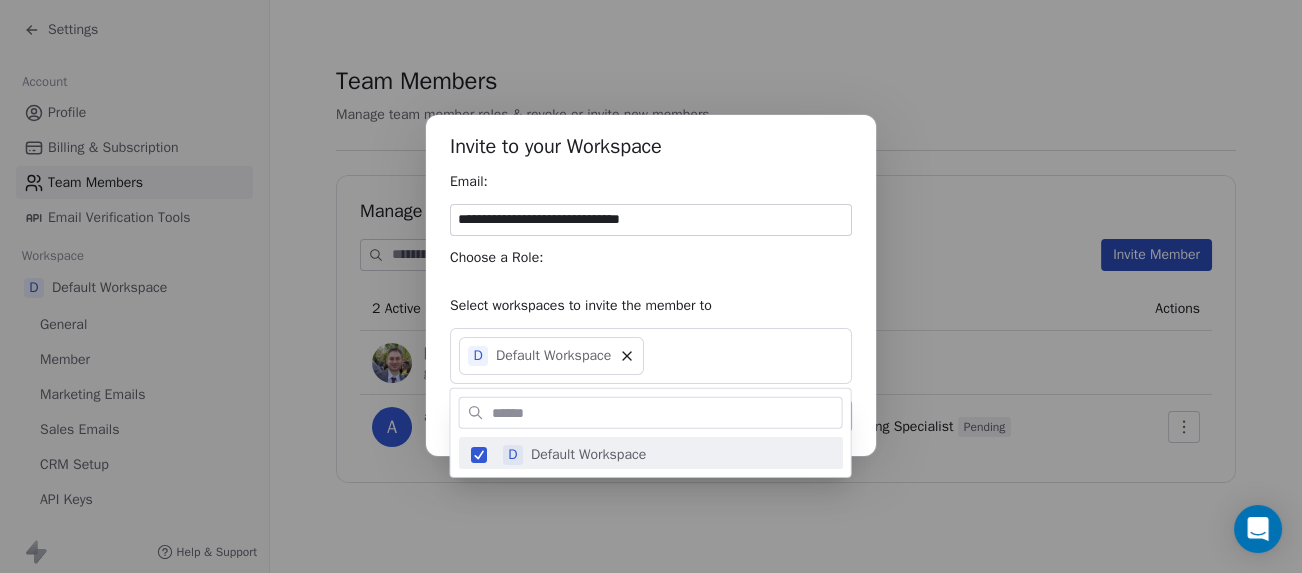 click on "**********" at bounding box center [651, 287] 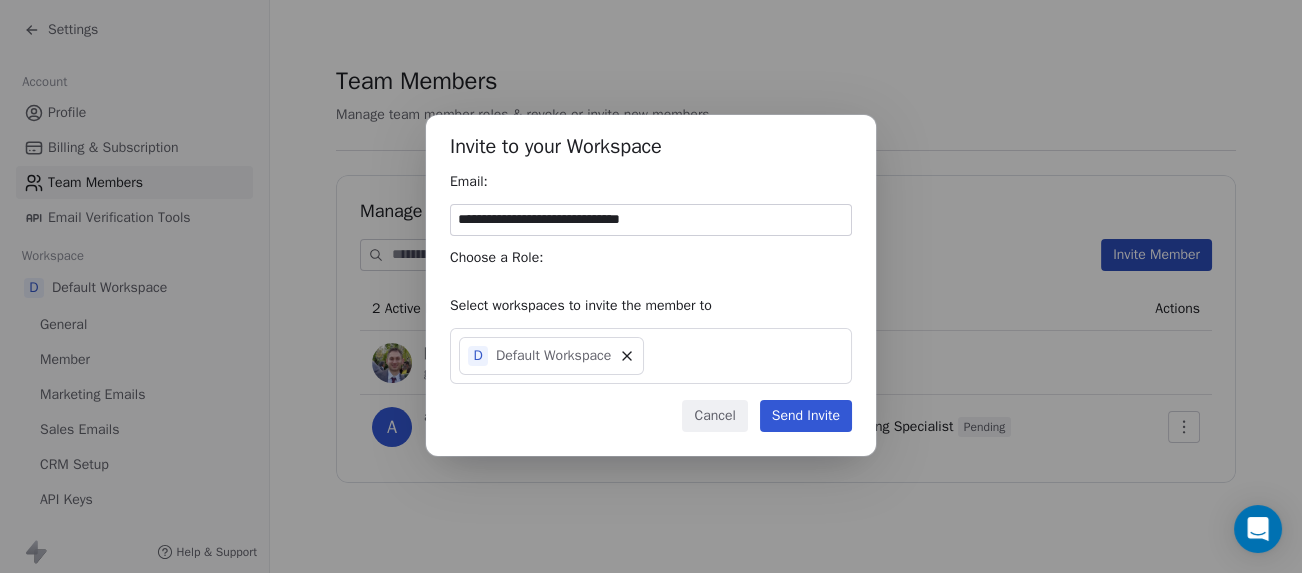 click on "Send Invite" at bounding box center [806, 416] 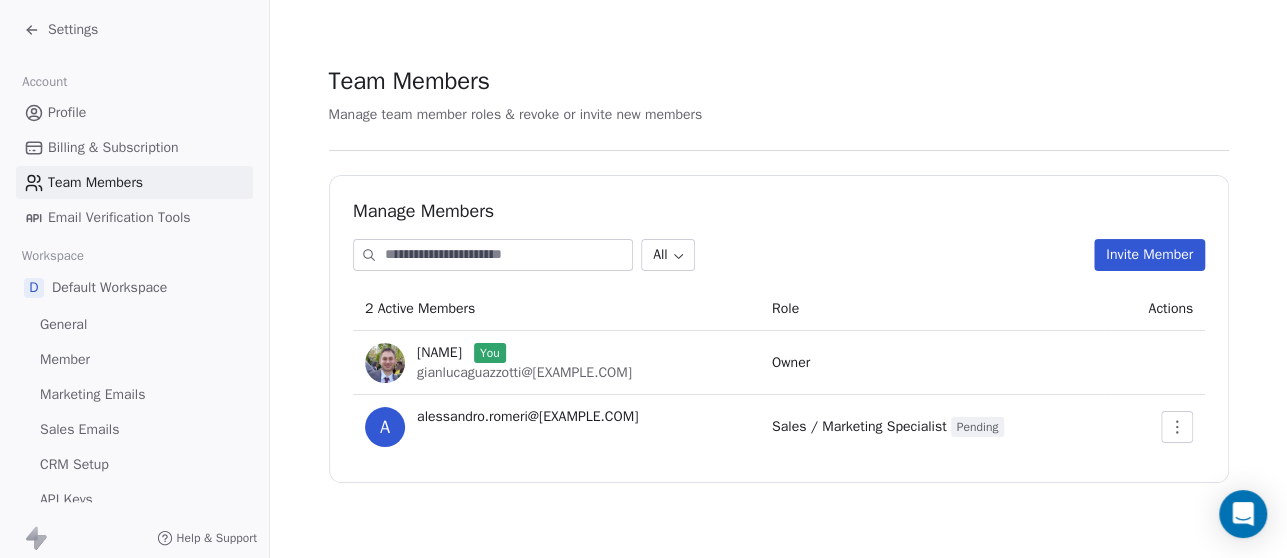 click at bounding box center [1177, 427] 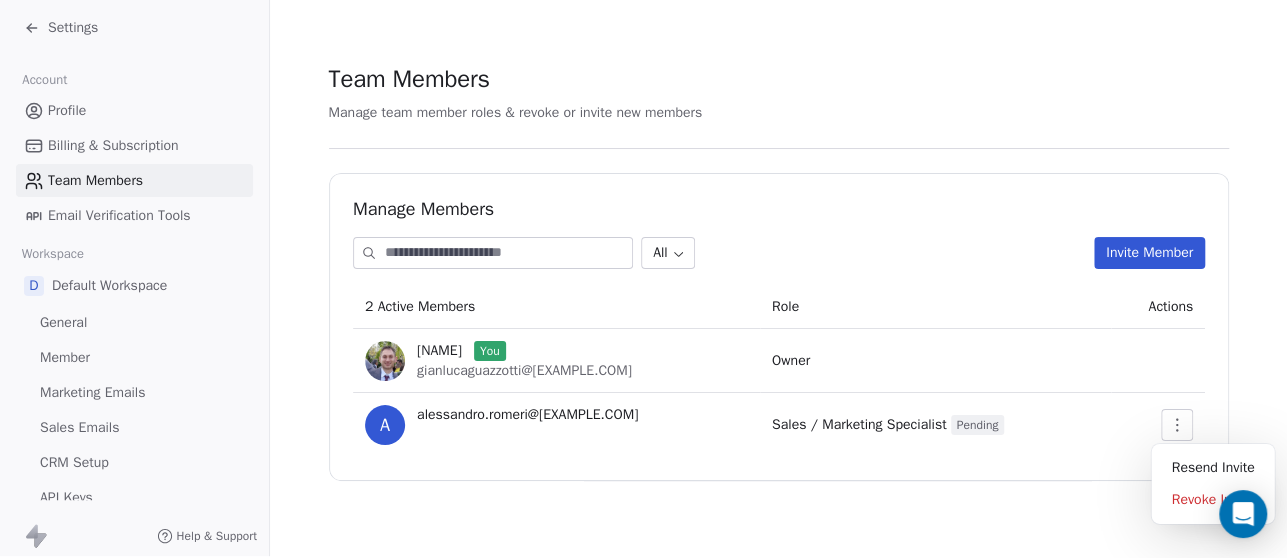 scroll, scrollTop: 29, scrollLeft: 0, axis: vertical 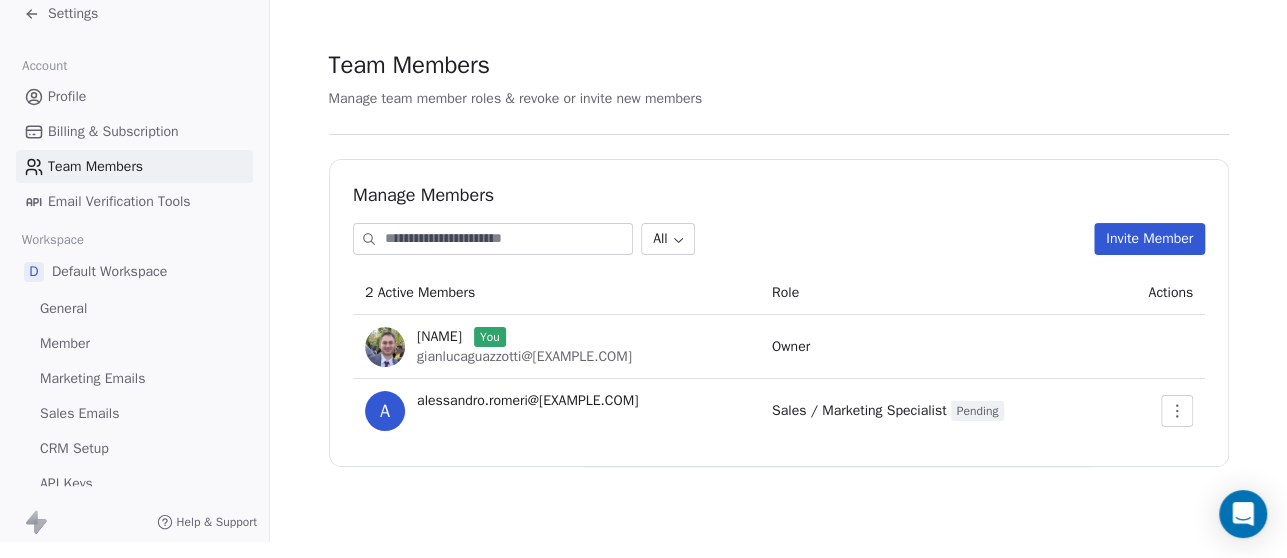 click 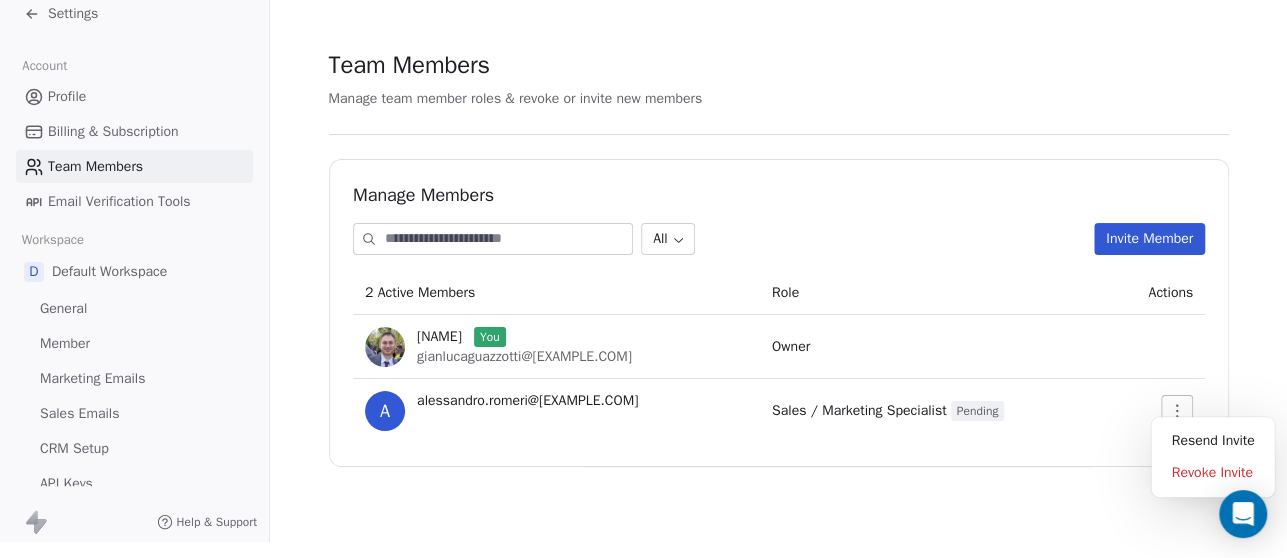scroll, scrollTop: 0, scrollLeft: 0, axis: both 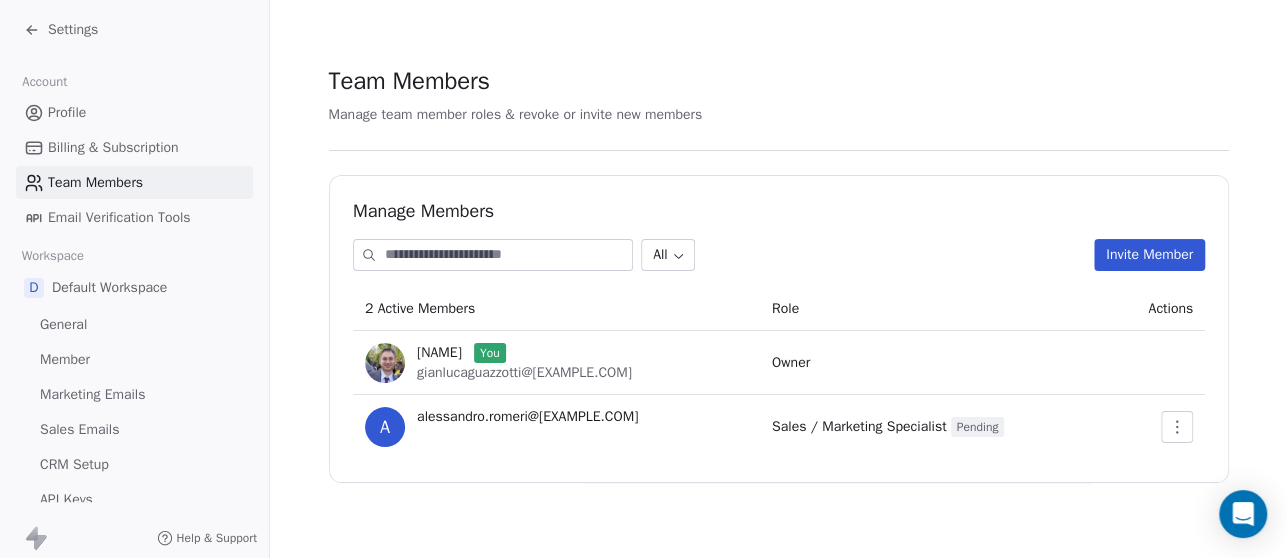 click on "Profile" at bounding box center [134, 112] 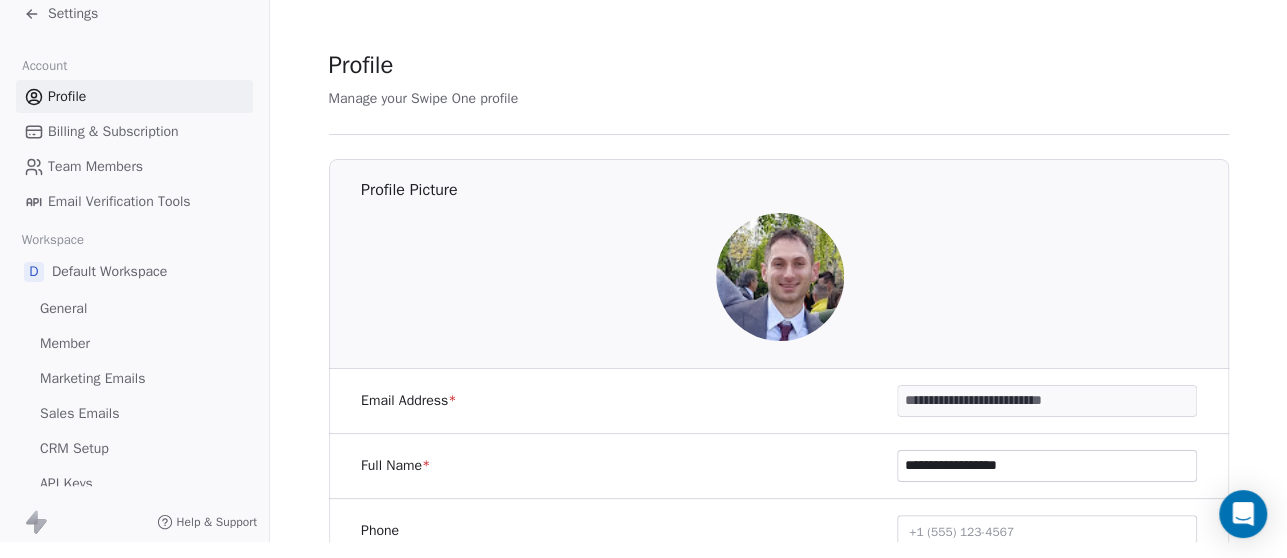 scroll, scrollTop: 0, scrollLeft: 0, axis: both 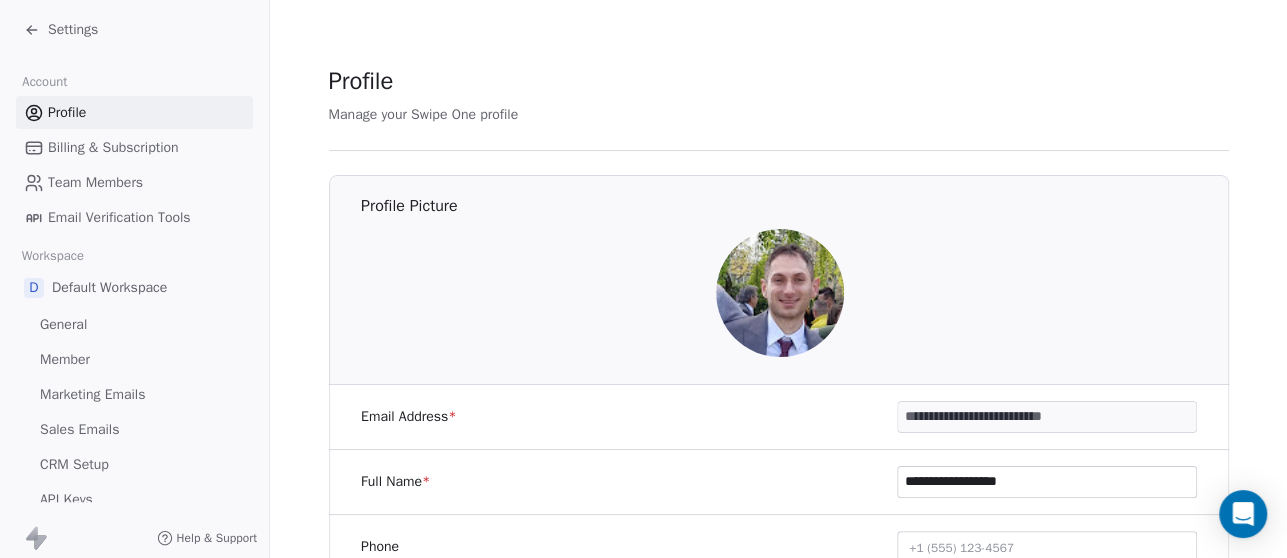 click on "Billing & Subscription" at bounding box center (113, 147) 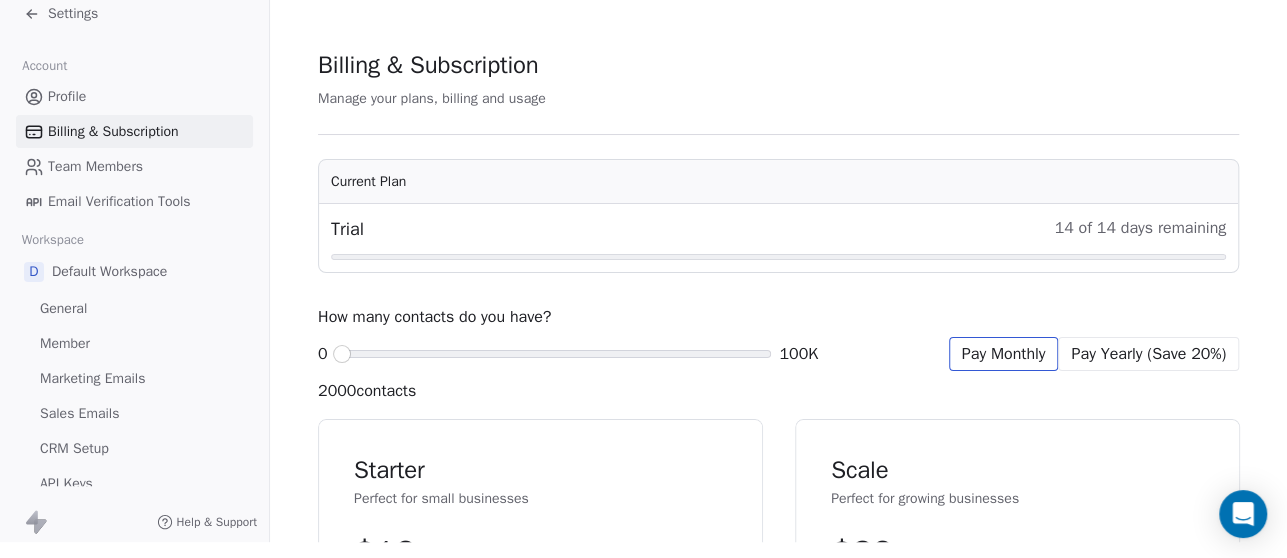 scroll, scrollTop: 0, scrollLeft: 0, axis: both 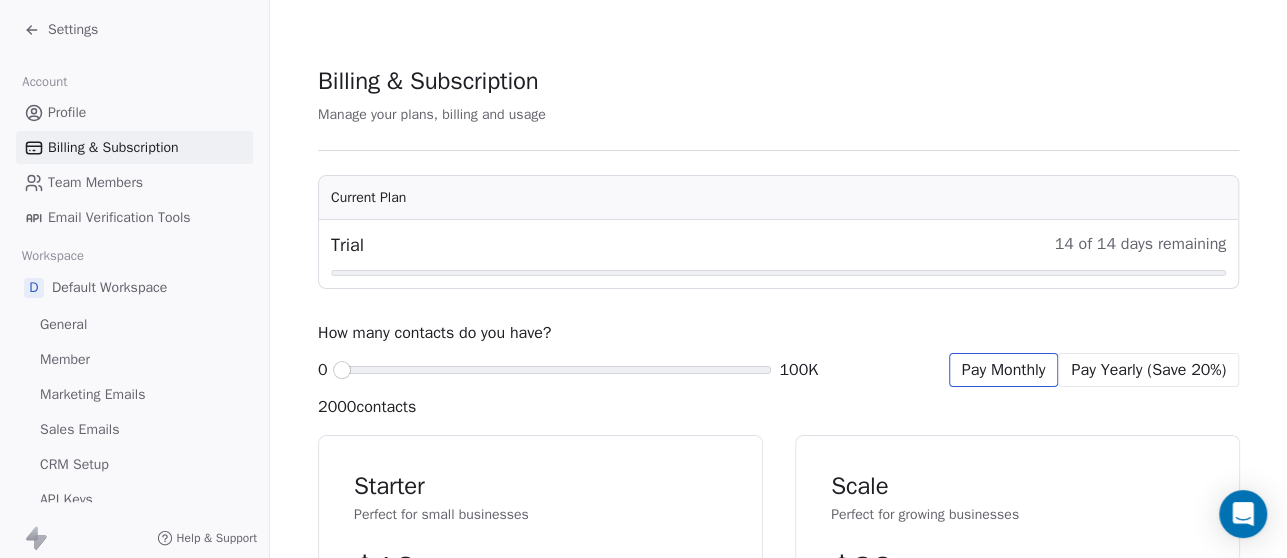 click on "Billing & Subscription" at bounding box center (113, 147) 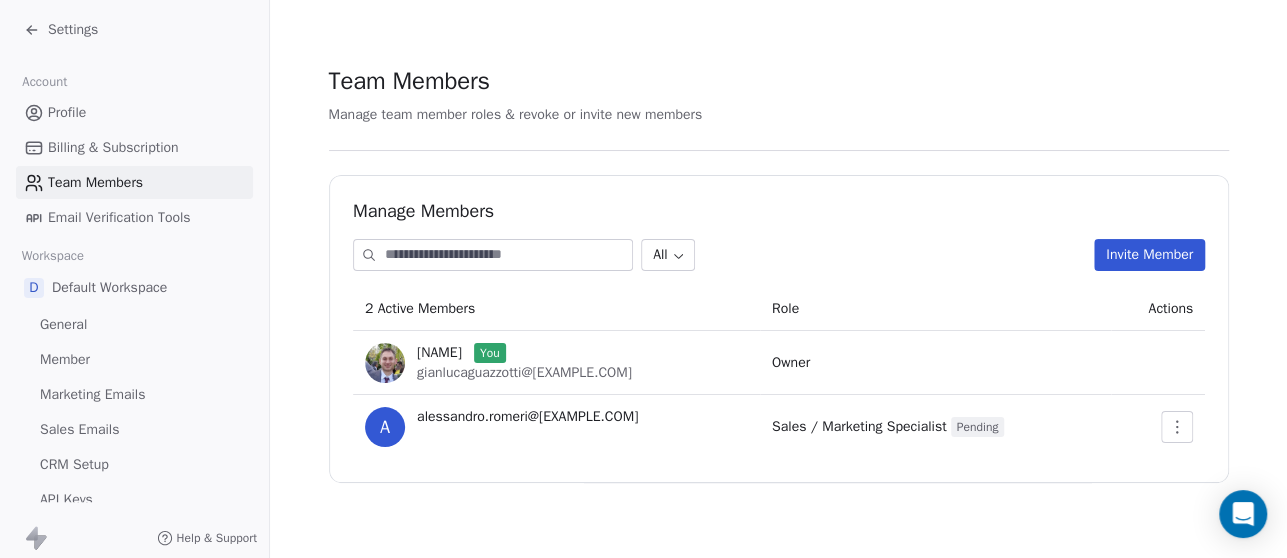 click 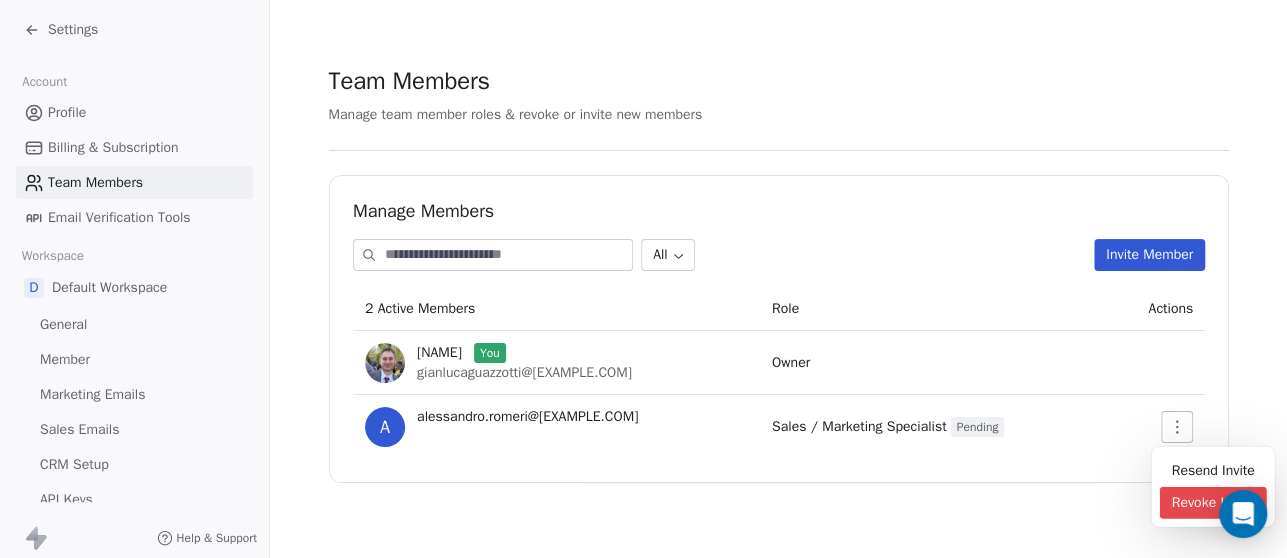 click on "Revoke Invite" at bounding box center [1212, 503] 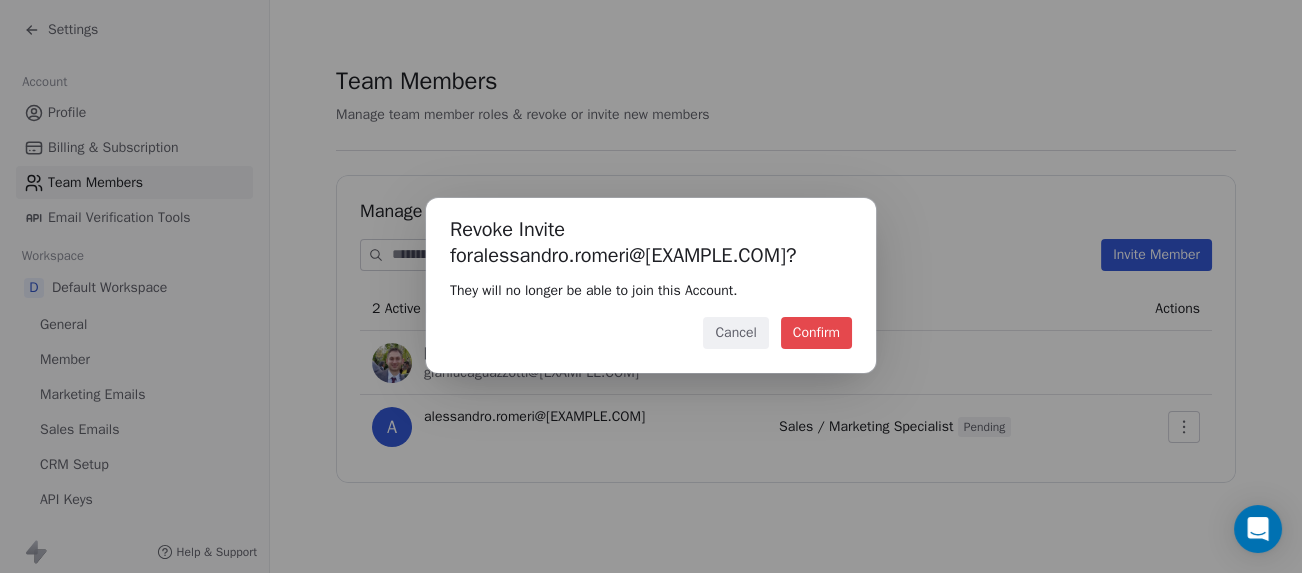 click on "Confirm" at bounding box center (816, 333) 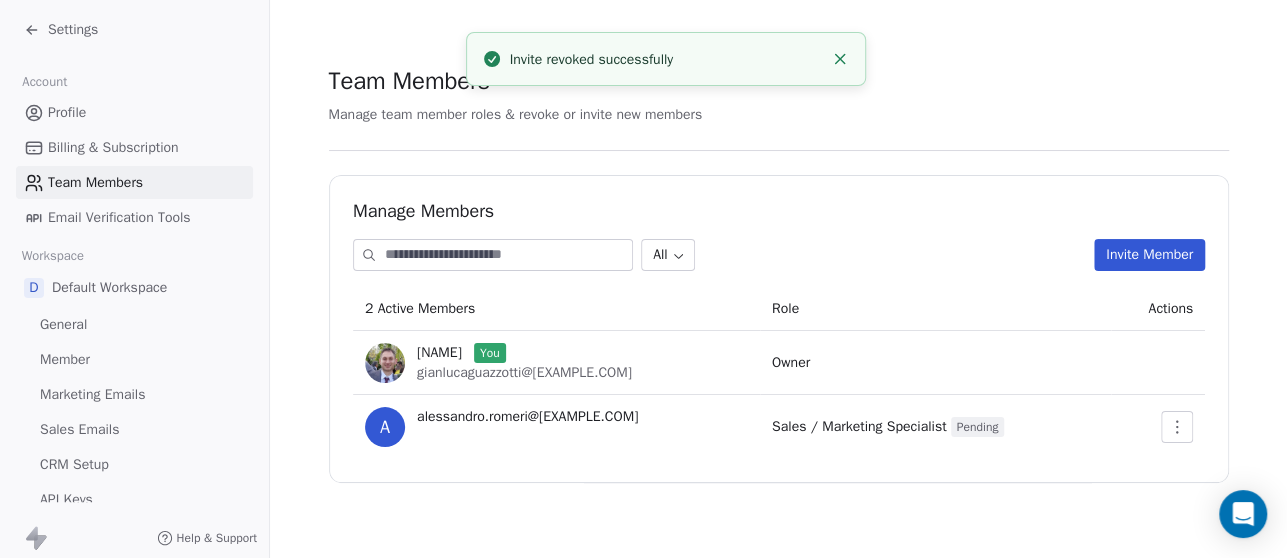 click at bounding box center [508, 255] 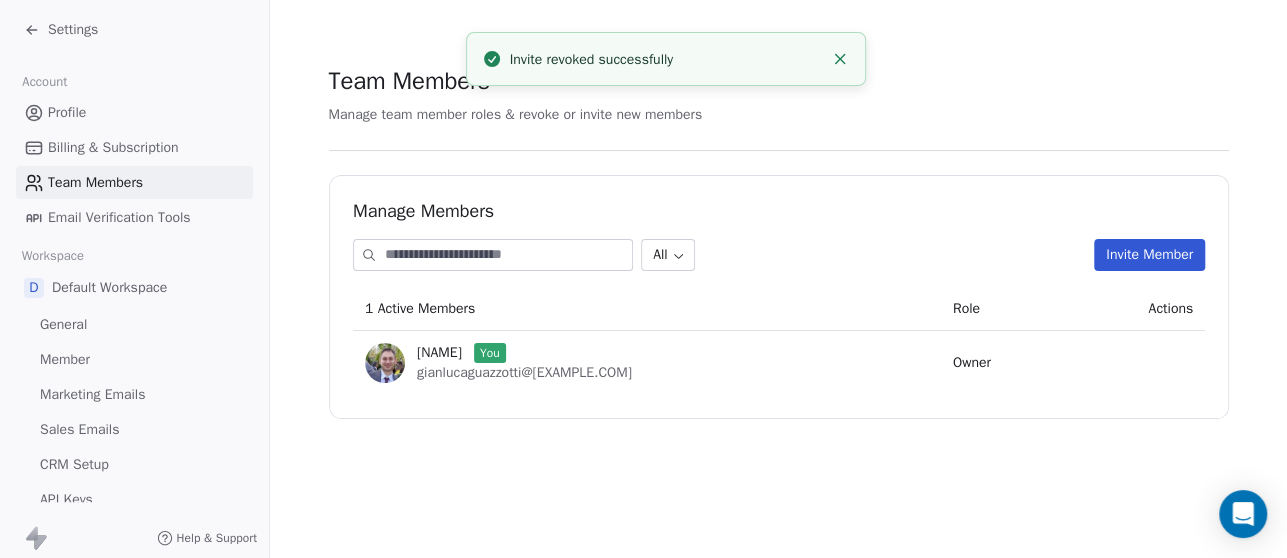 paste on "**********" 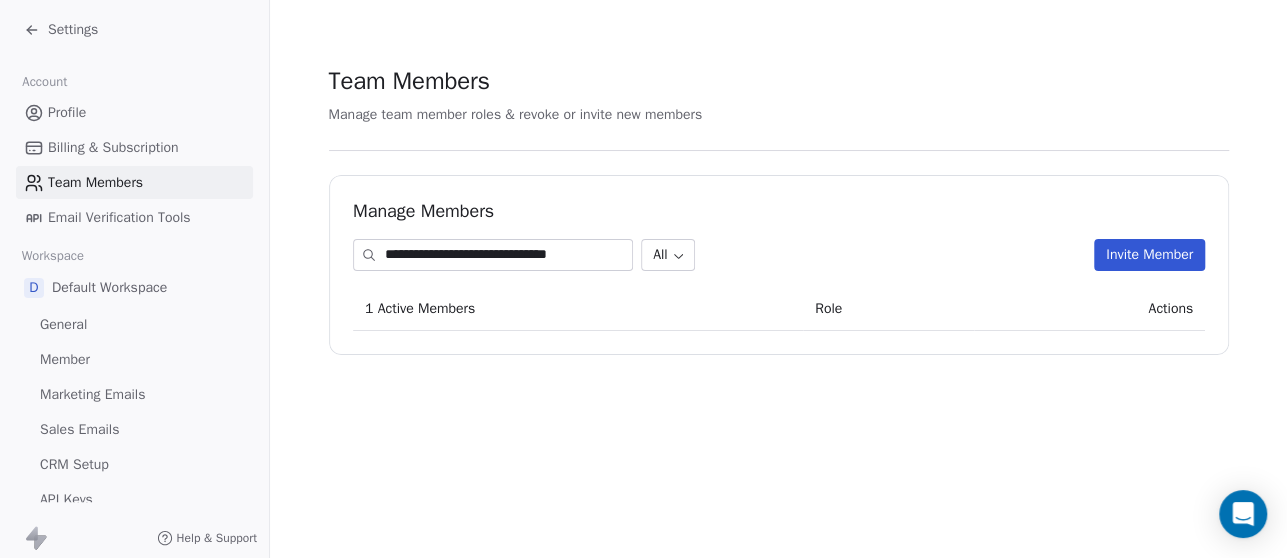 type on "**********" 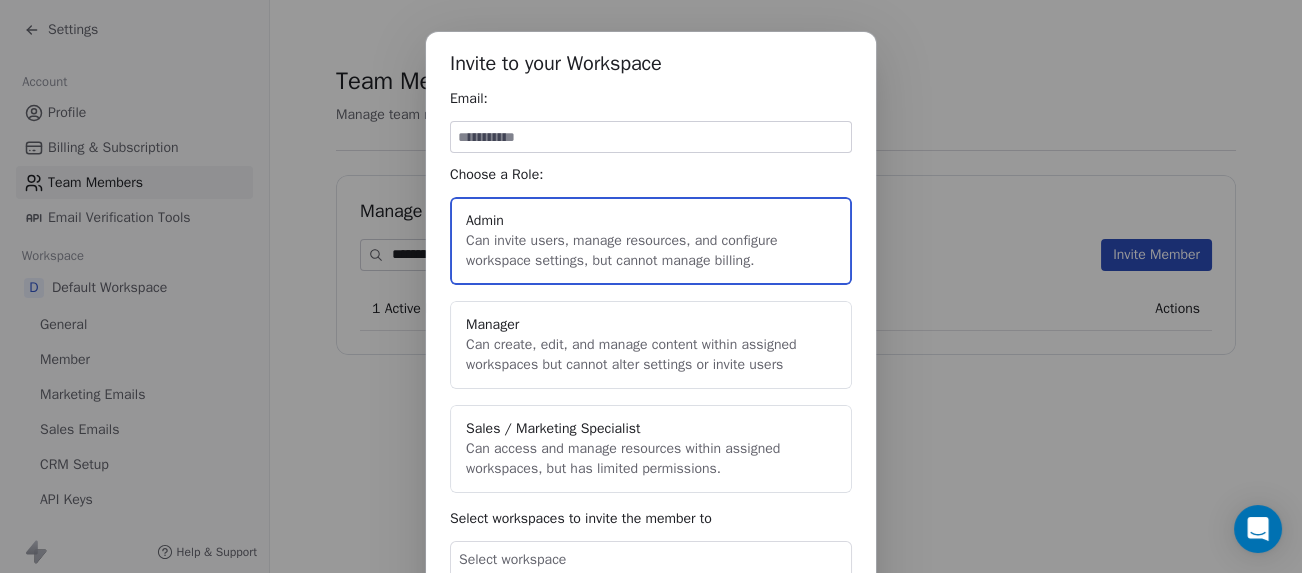 click at bounding box center (651, 137) 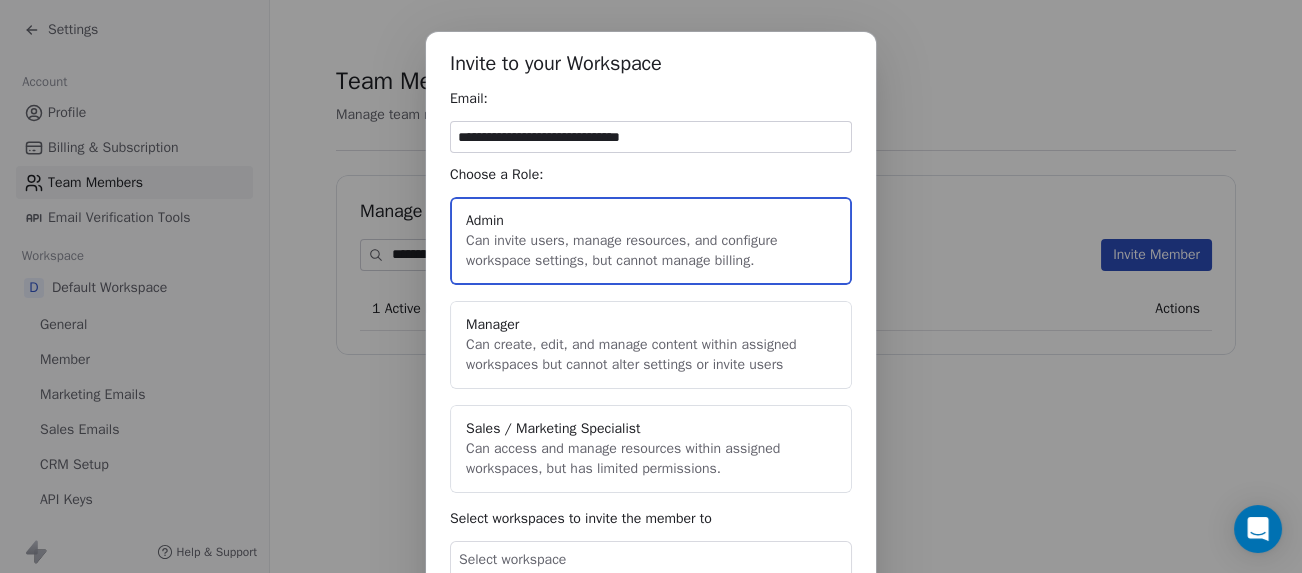 type on "**********" 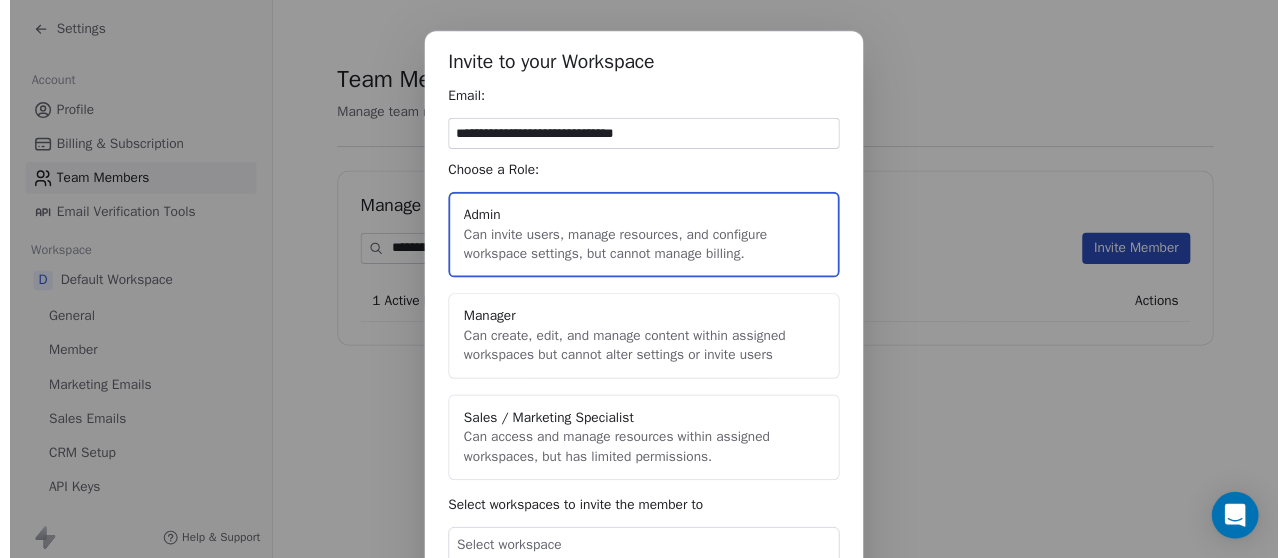 scroll, scrollTop: 112, scrollLeft: 0, axis: vertical 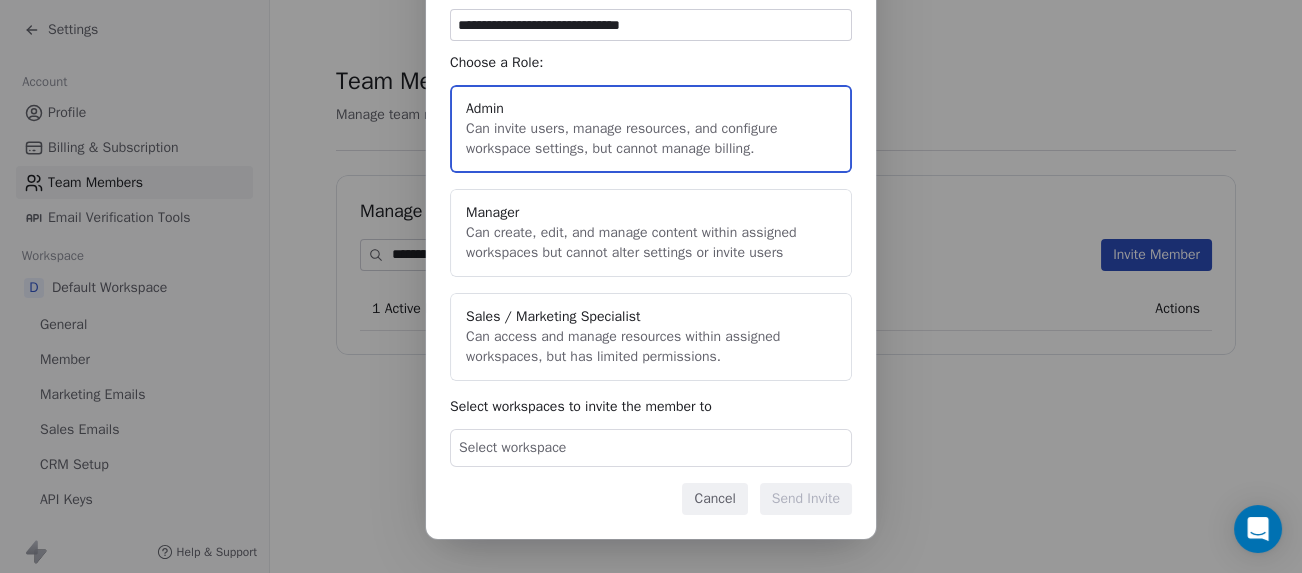 click on "Select workspace" at bounding box center (651, 448) 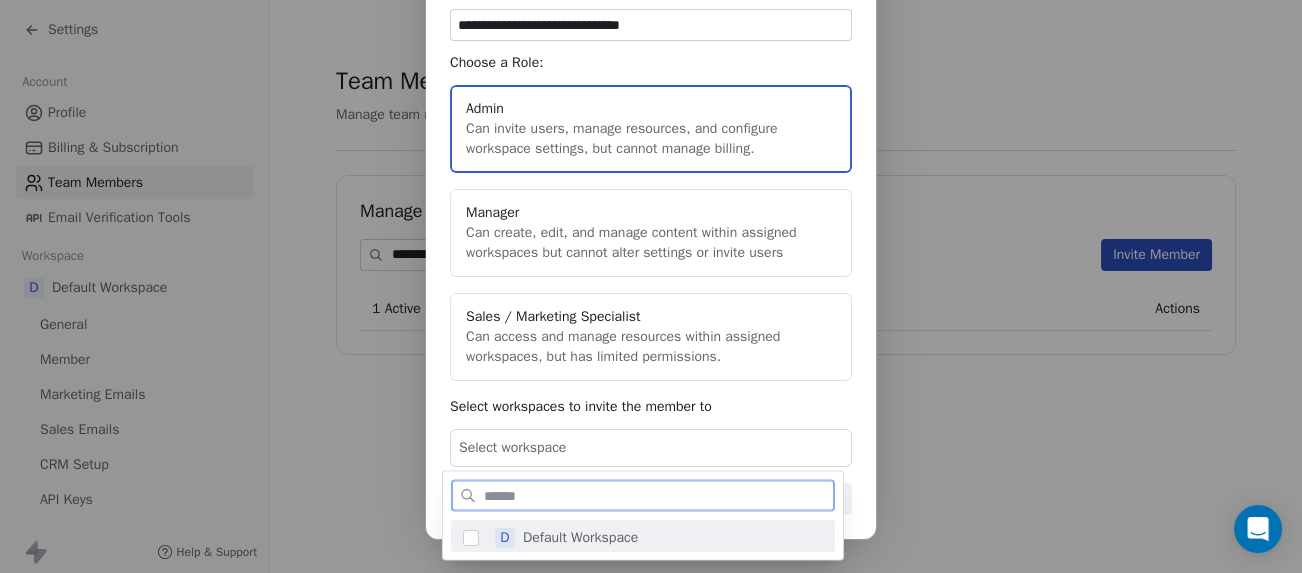 click on "Default Workspace" at bounding box center (580, 537) 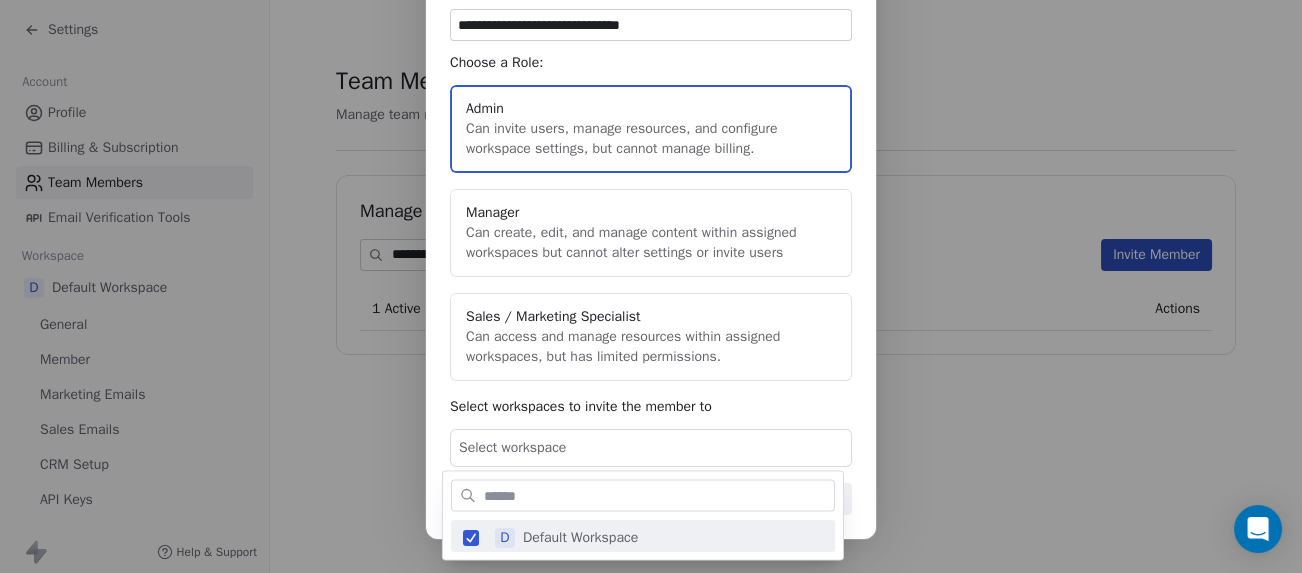 click on "**********" at bounding box center (643, 286) 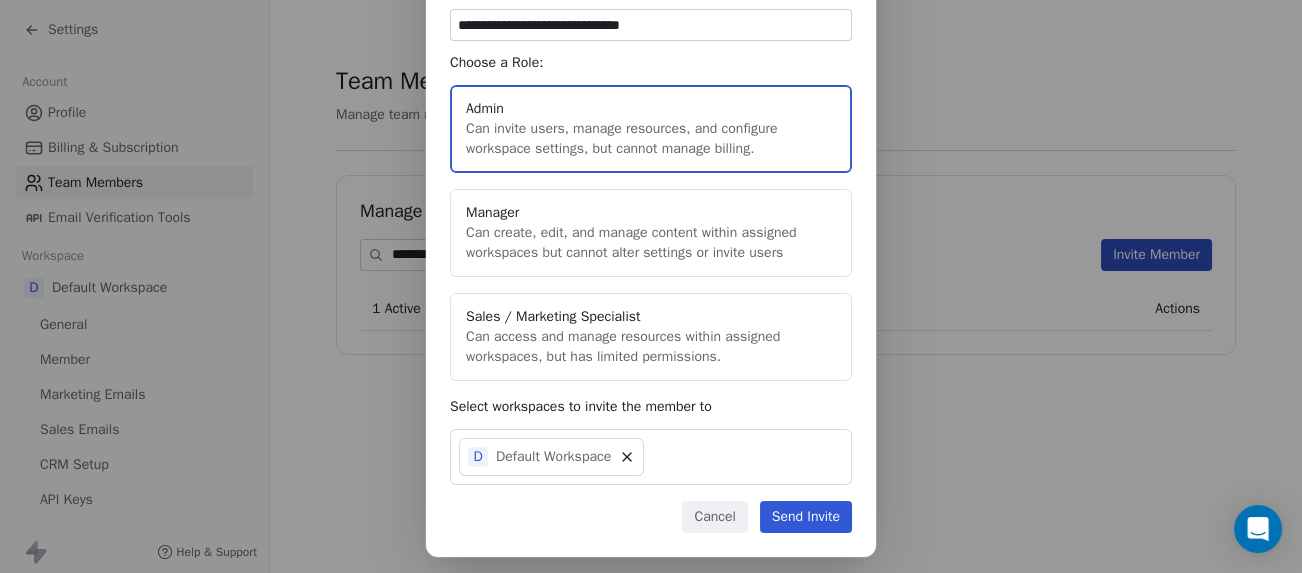 click on "Send Invite" at bounding box center (806, 517) 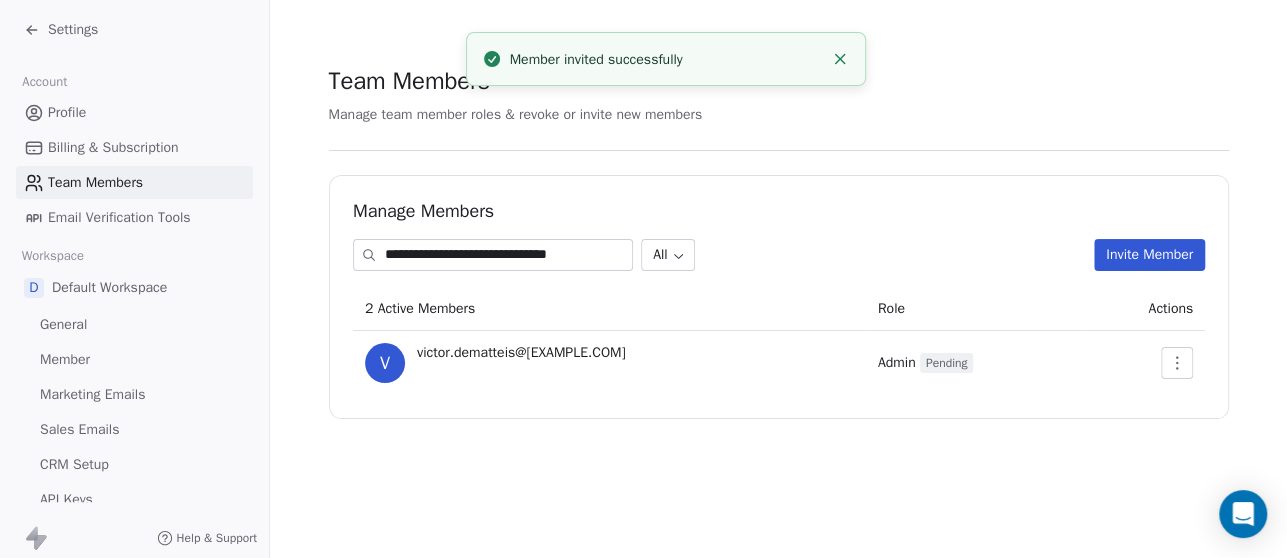 click on "**********" at bounding box center [778, 241] 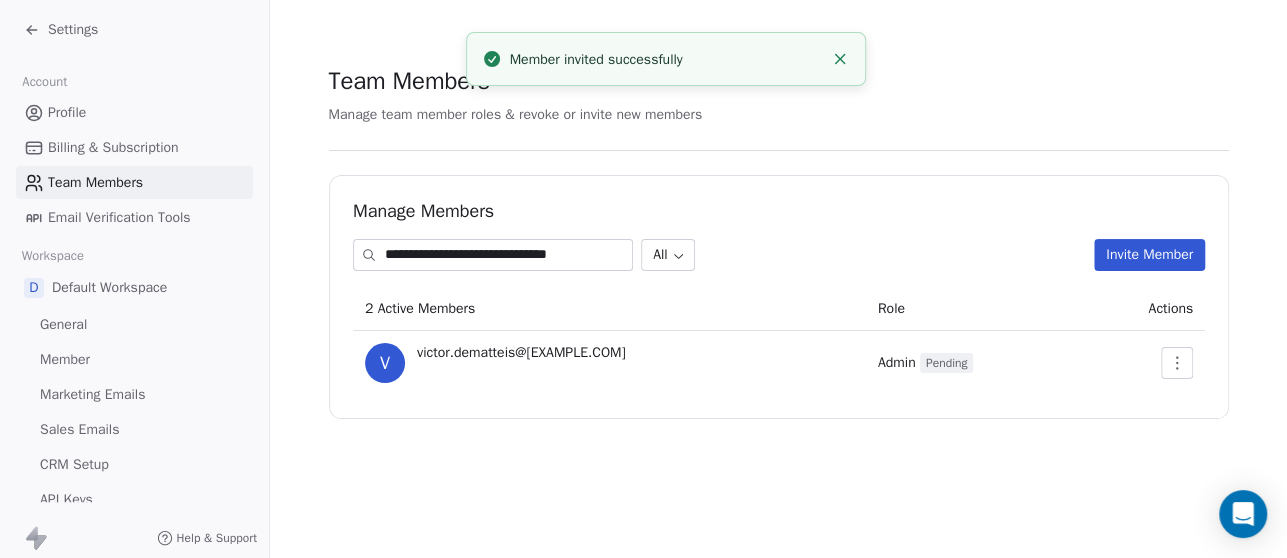 click on "**********" at bounding box center [778, 241] 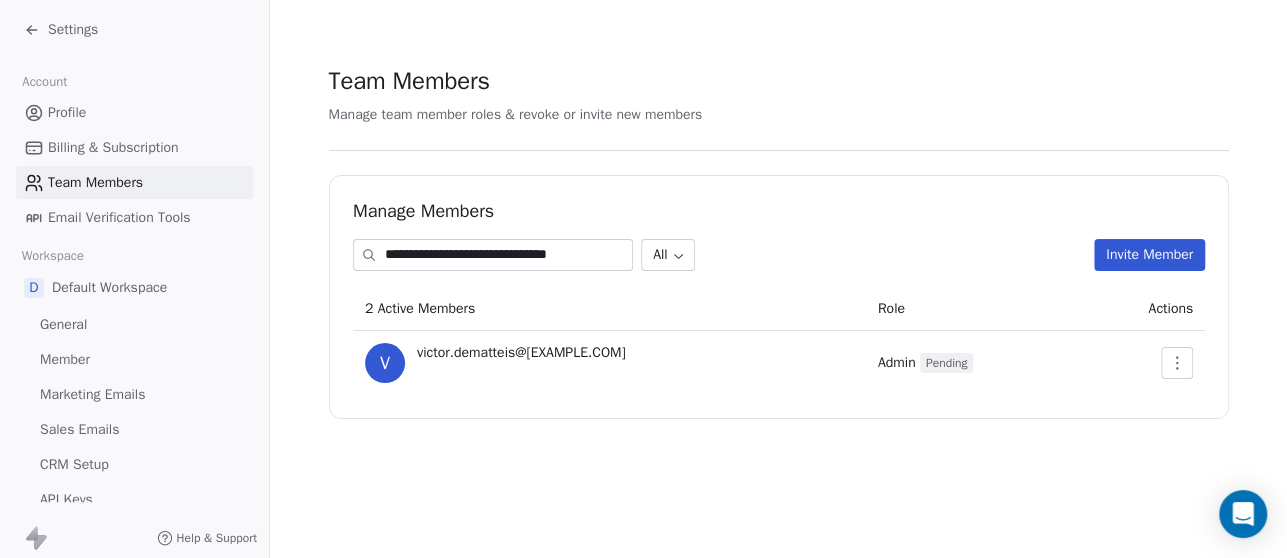 click on "**********" at bounding box center (778, 241) 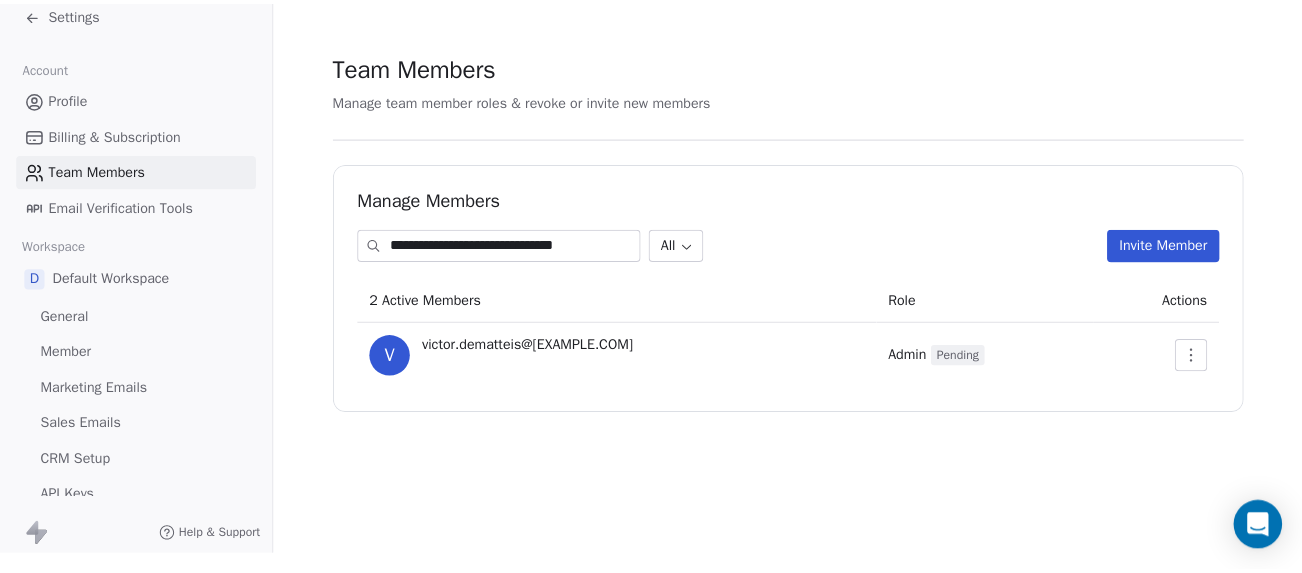 scroll, scrollTop: 0, scrollLeft: 0, axis: both 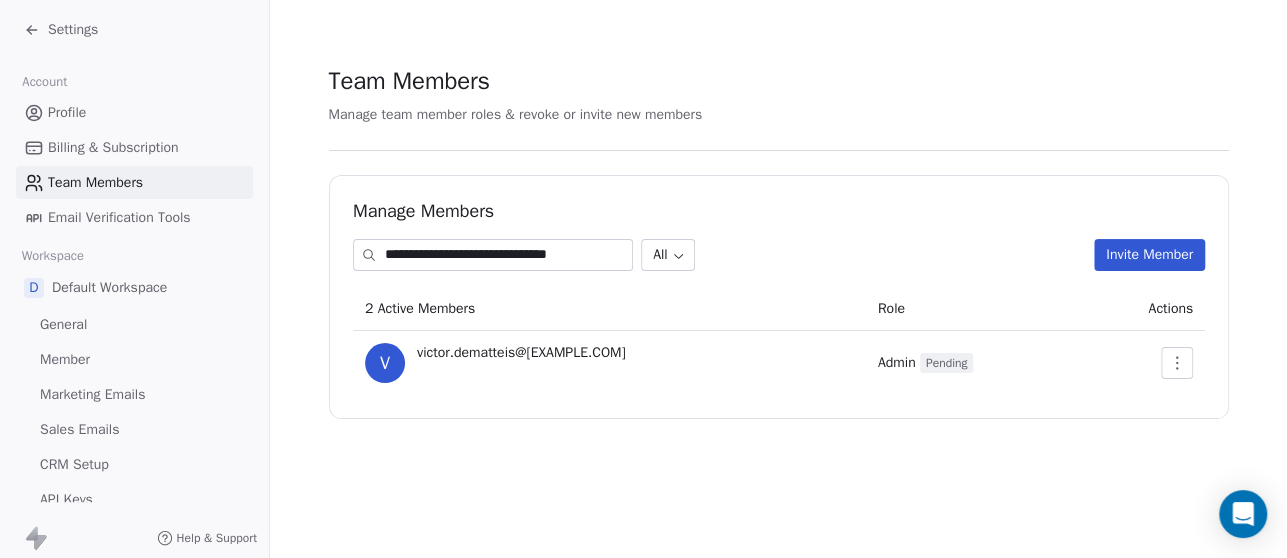 click on "Invite Member" at bounding box center (1149, 255) 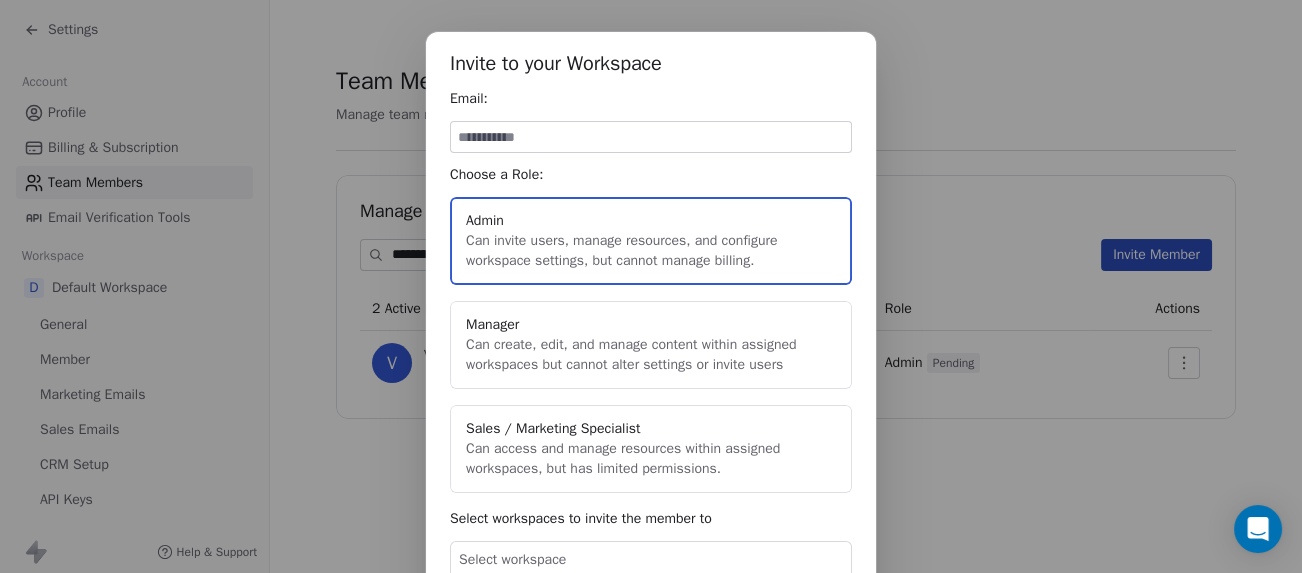 click at bounding box center [651, 137] 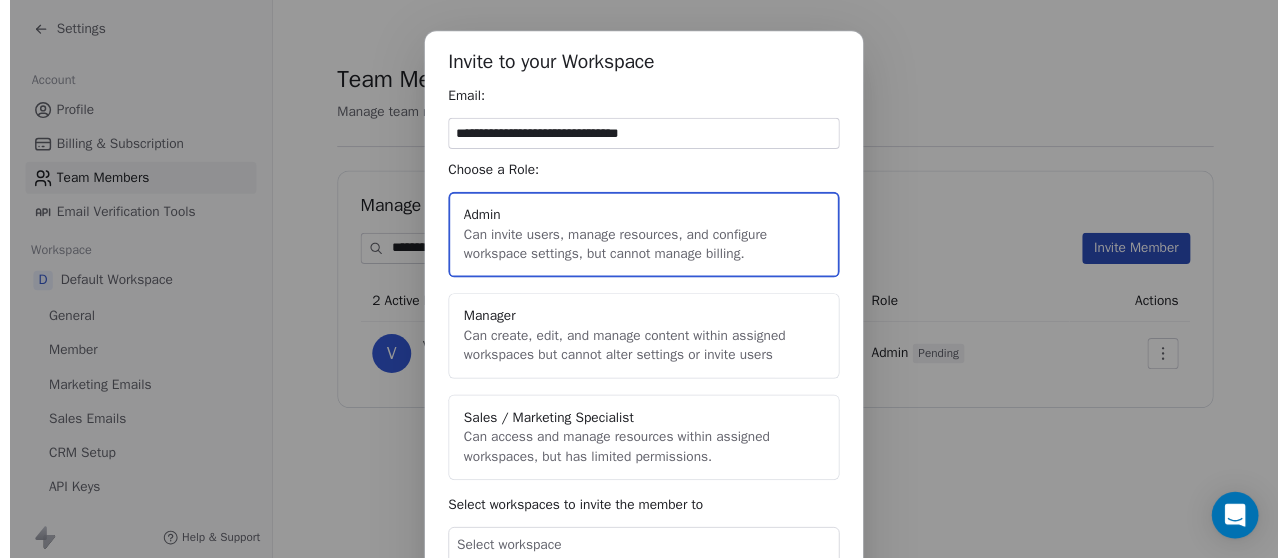scroll, scrollTop: 112, scrollLeft: 0, axis: vertical 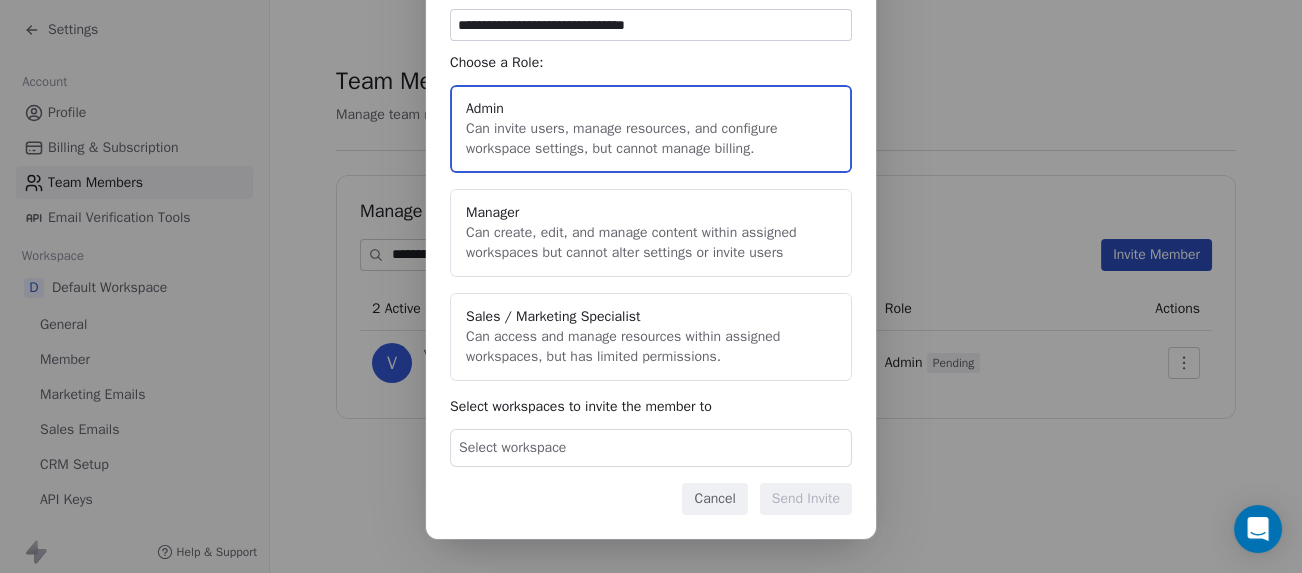 type on "**********" 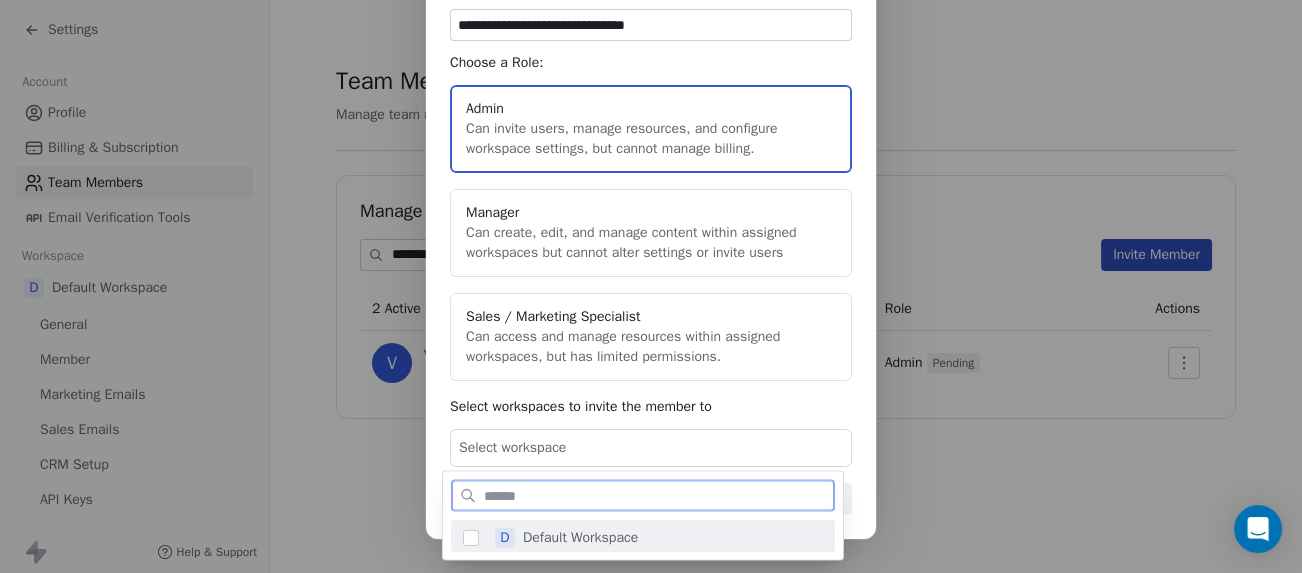 click on "D Default Workspace" at bounding box center (655, 537) 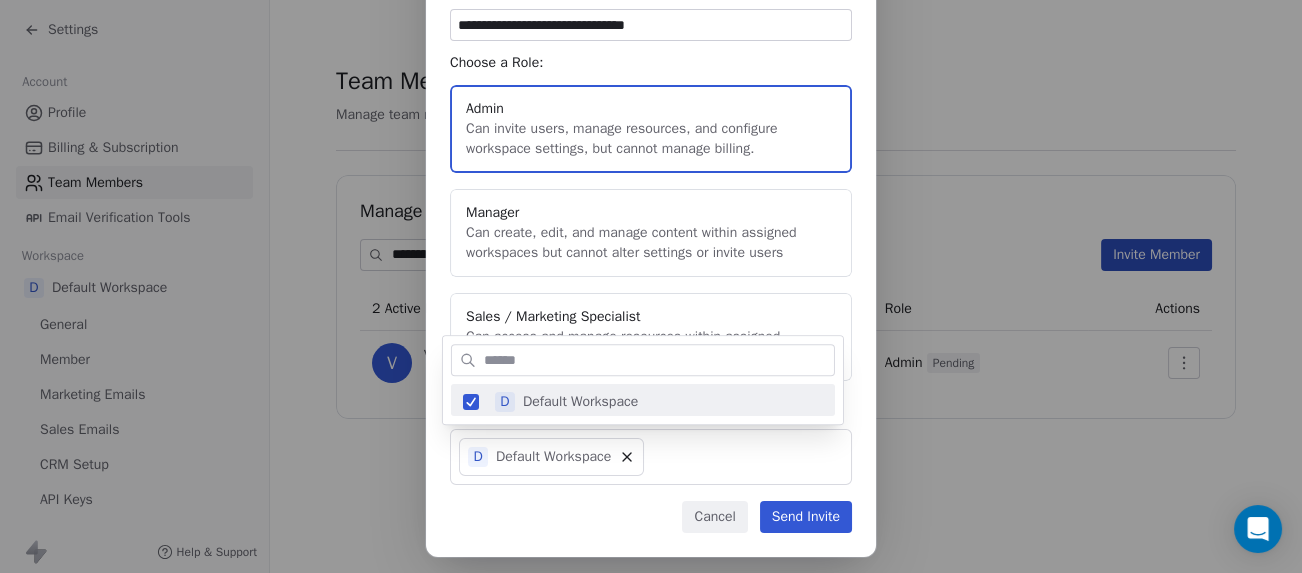 click on "**********" at bounding box center [643, 286] 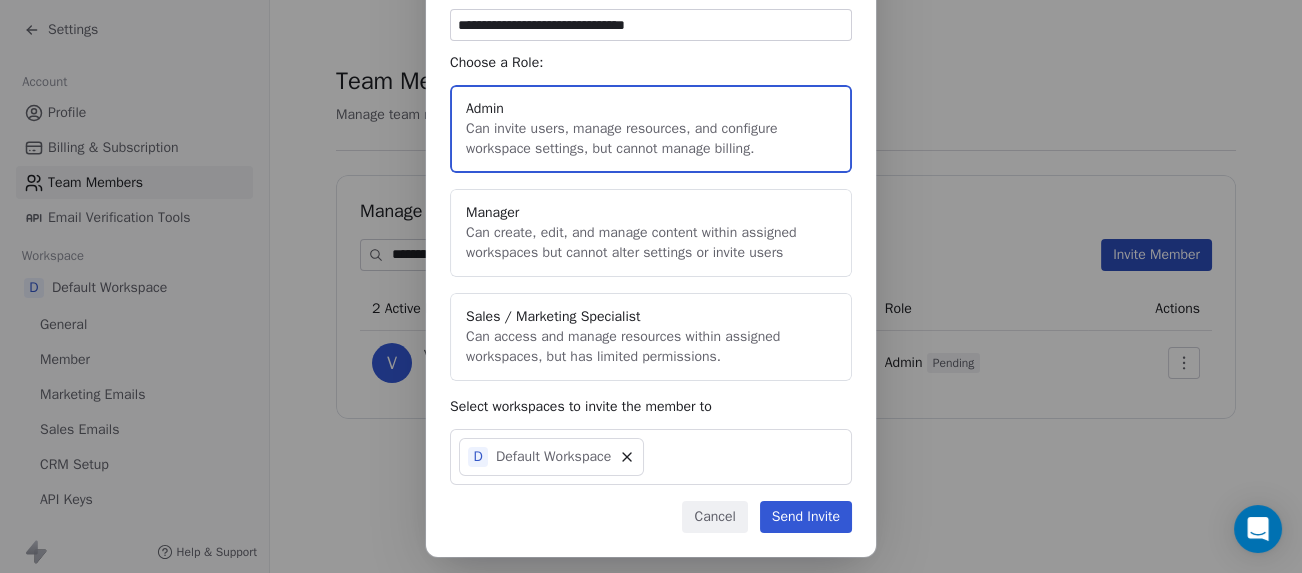 click on "Send Invite" at bounding box center (806, 517) 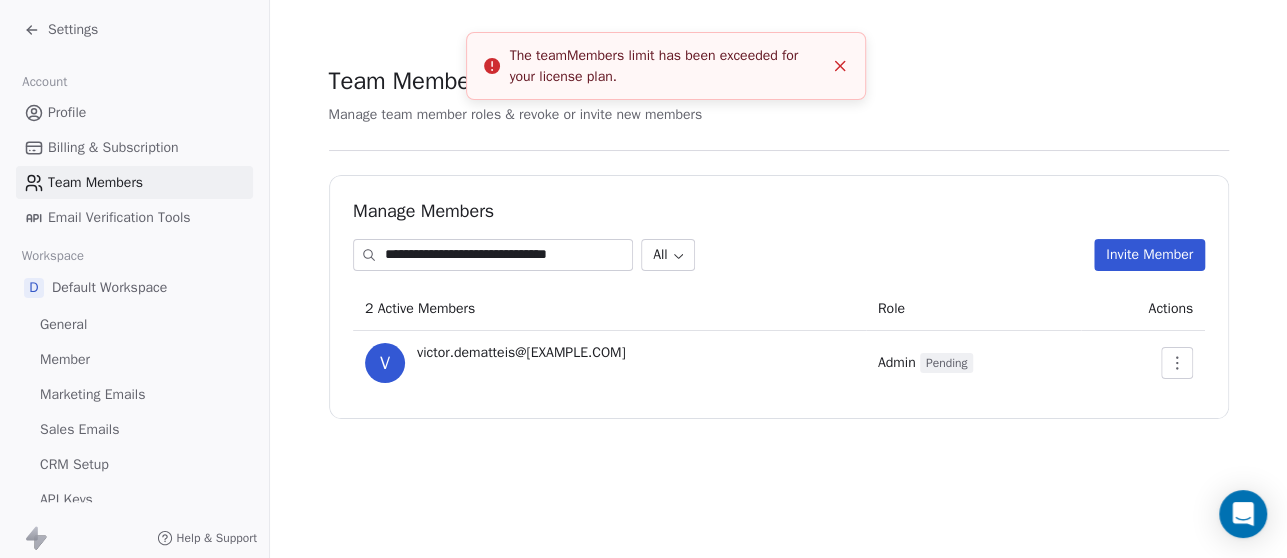 click on "**********" at bounding box center [778, 241] 